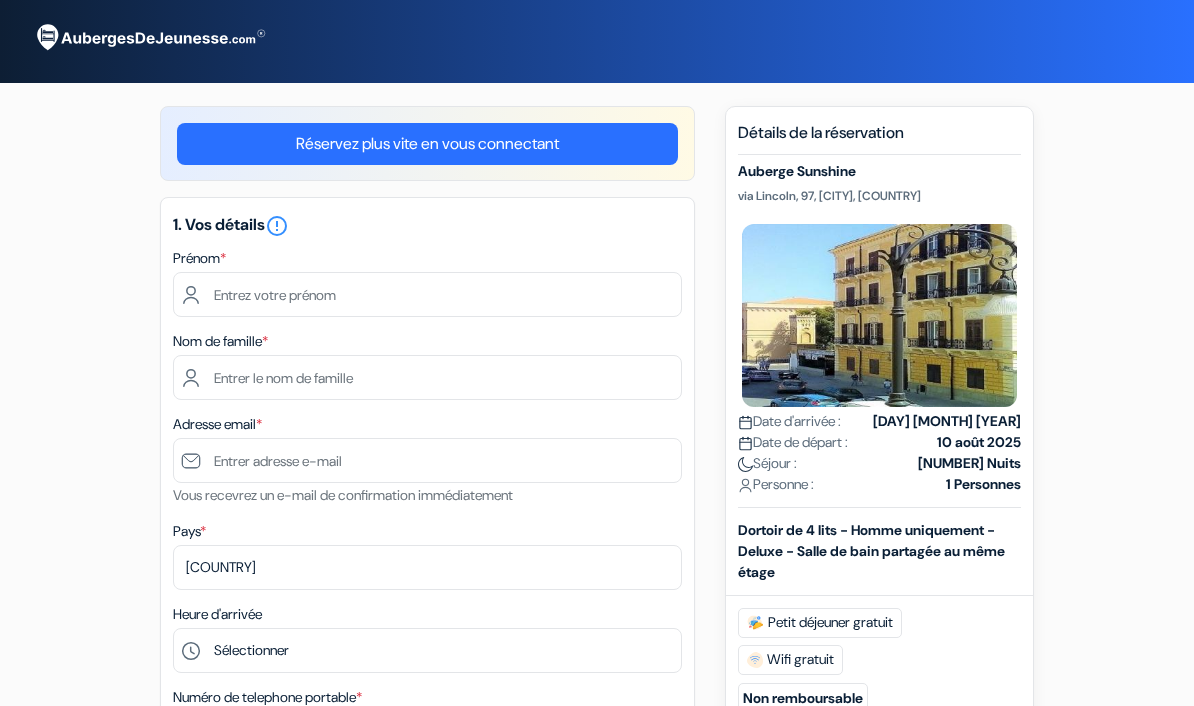 scroll, scrollTop: 0, scrollLeft: 0, axis: both 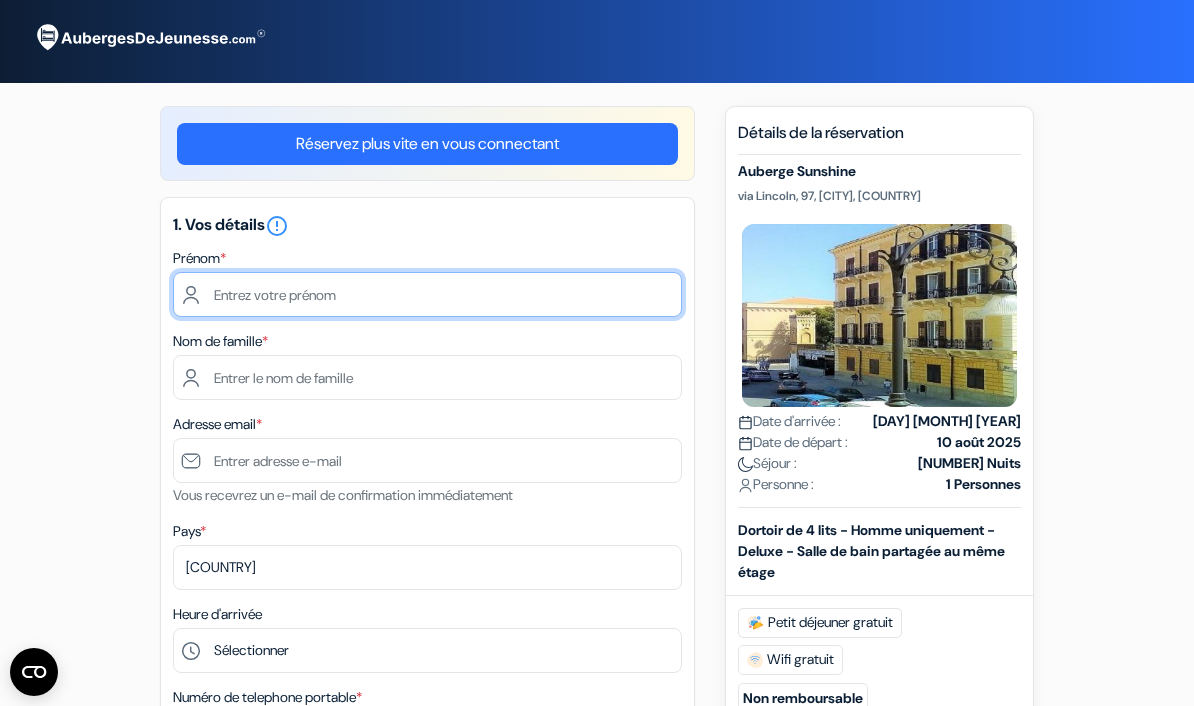 click at bounding box center [427, 294] 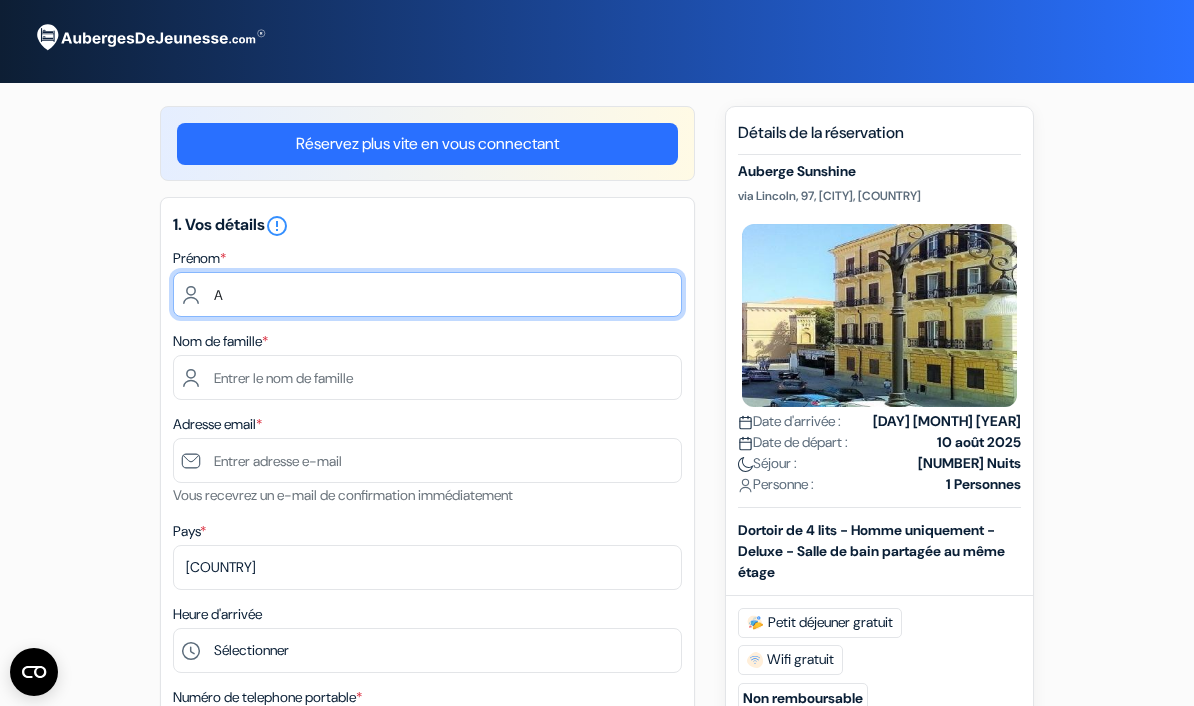 type on "[USERNAME]" 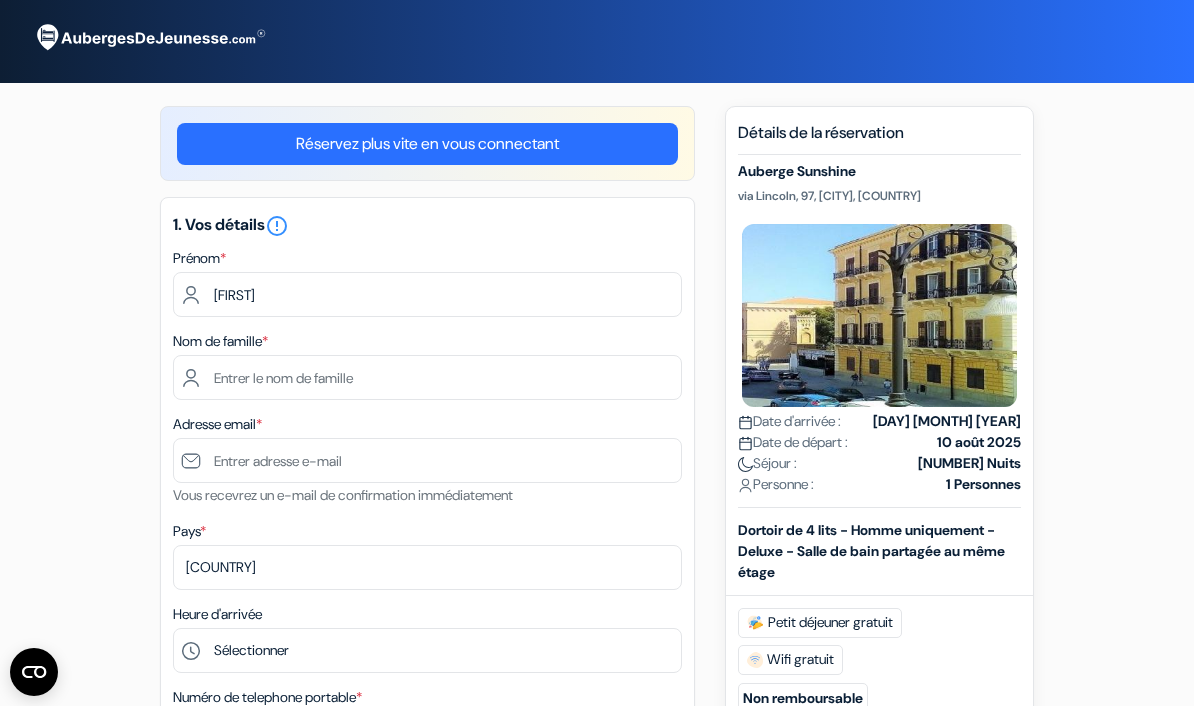 type on "[FIRST]" 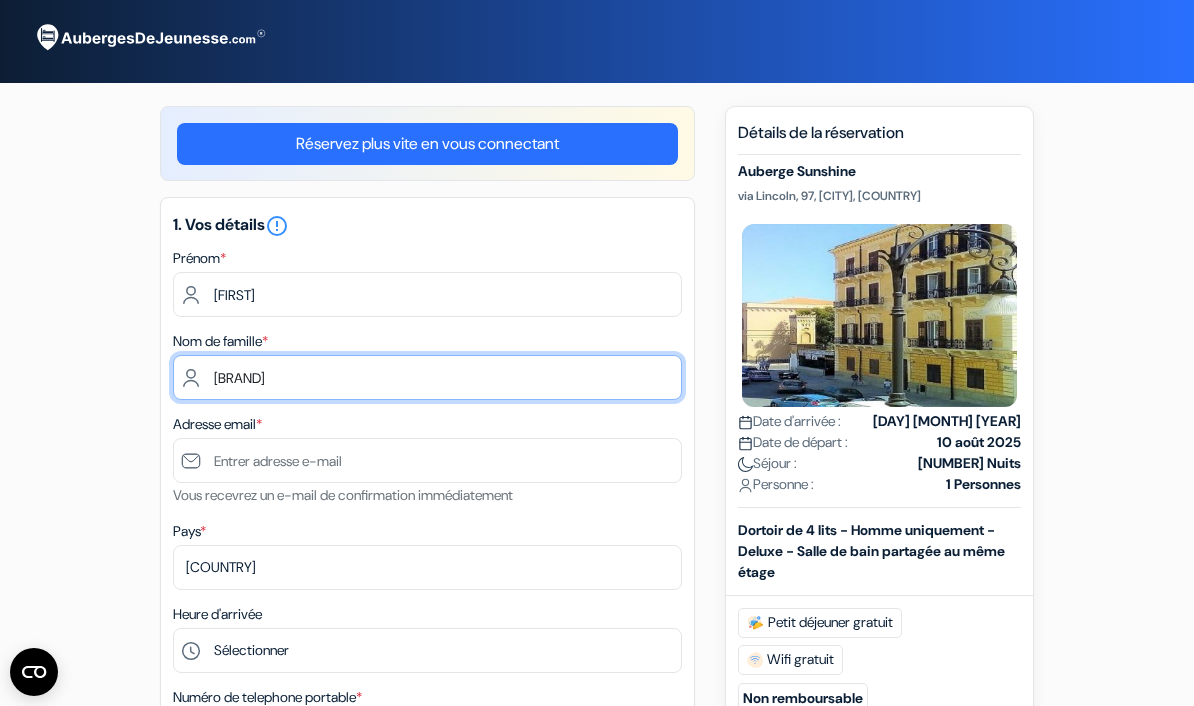 type on "[BRAND]" 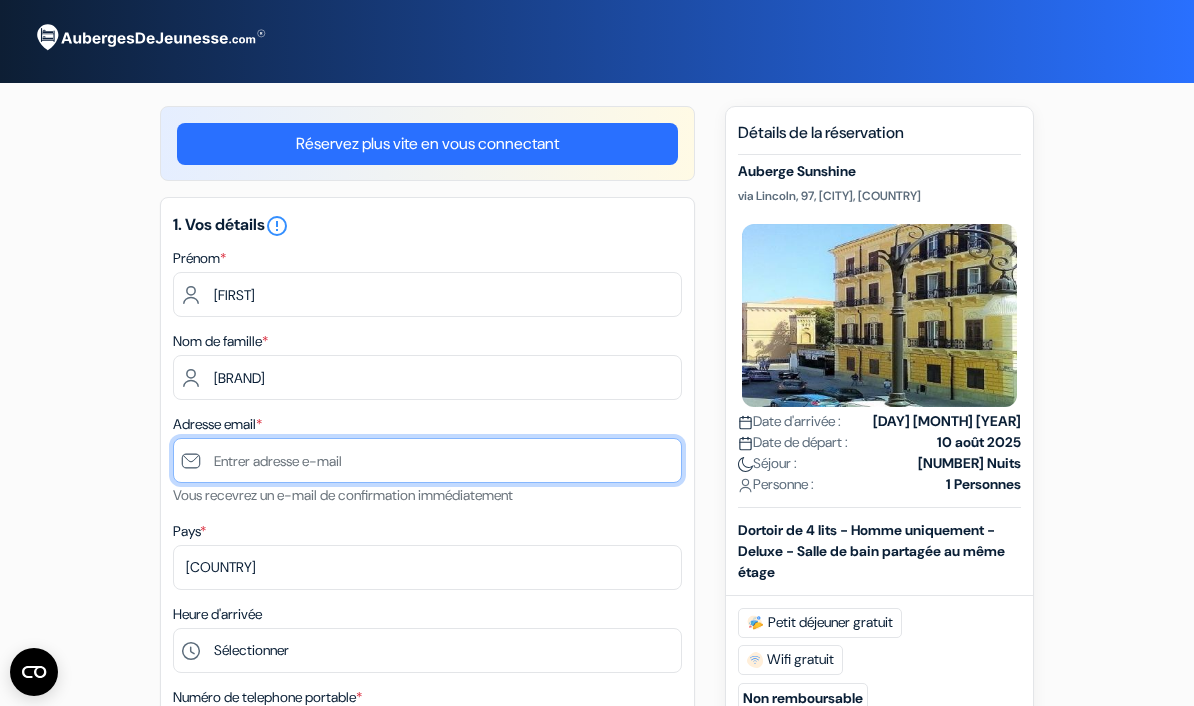 click at bounding box center [427, 460] 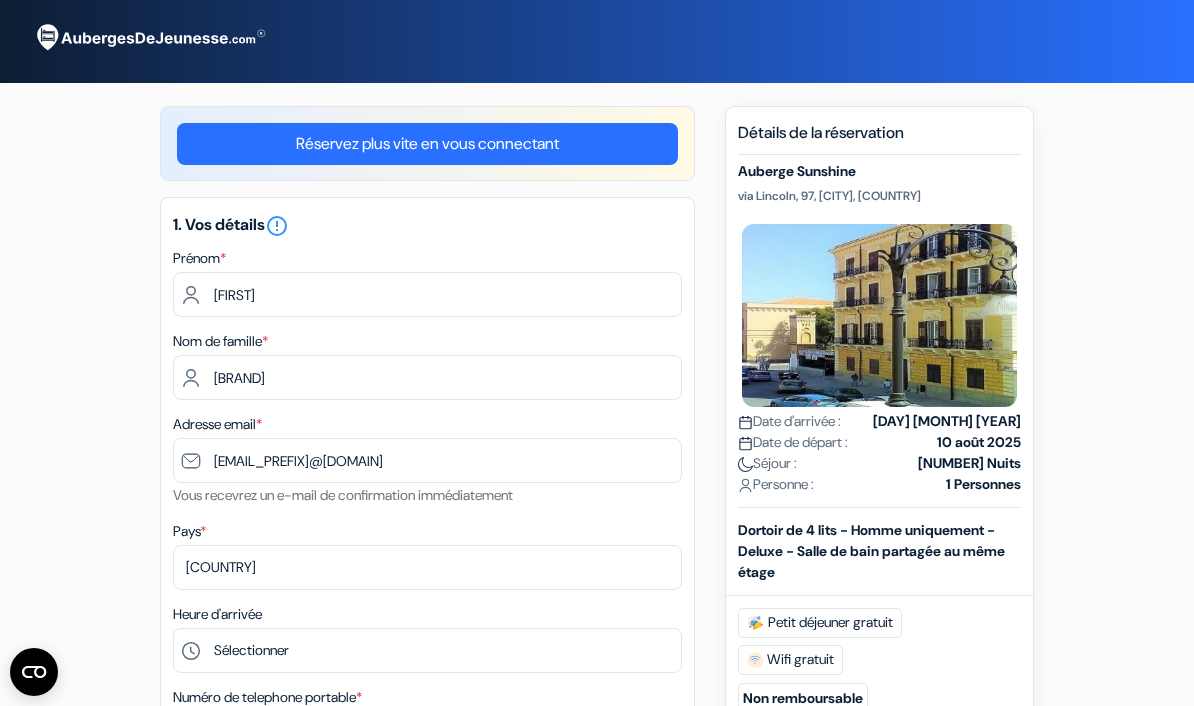 type on "[EMAIL_PREFIX]@[DOMAIN]" 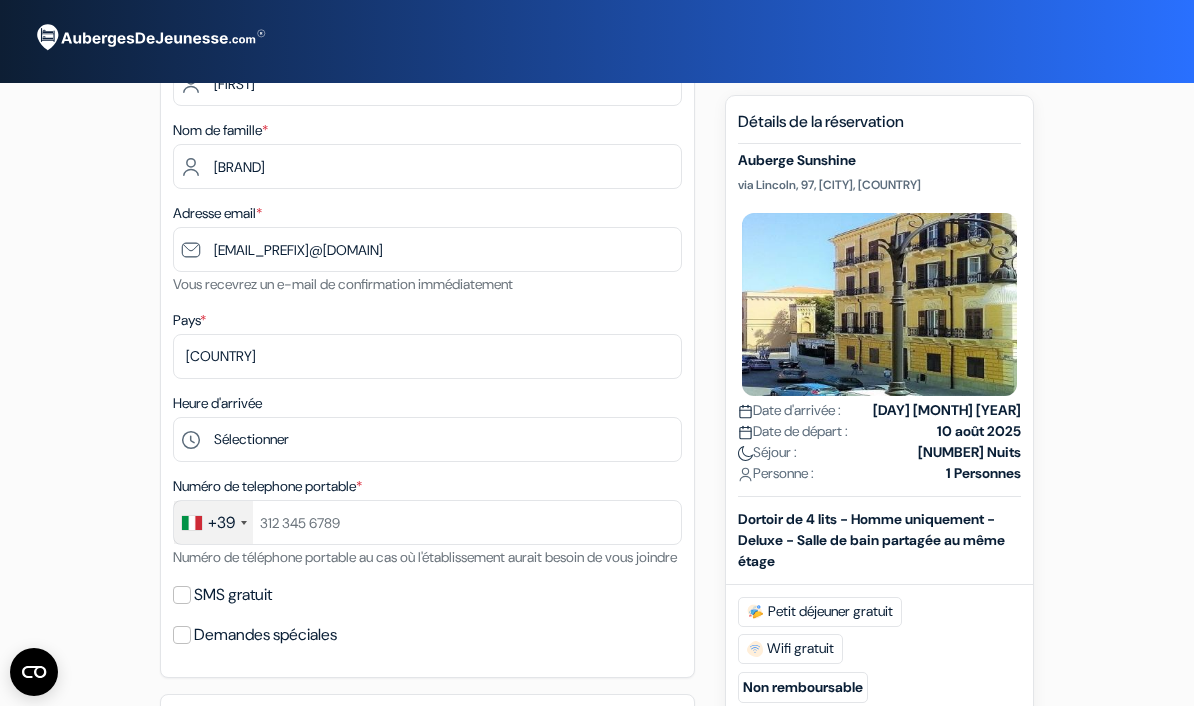 scroll, scrollTop: 230, scrollLeft: 0, axis: vertical 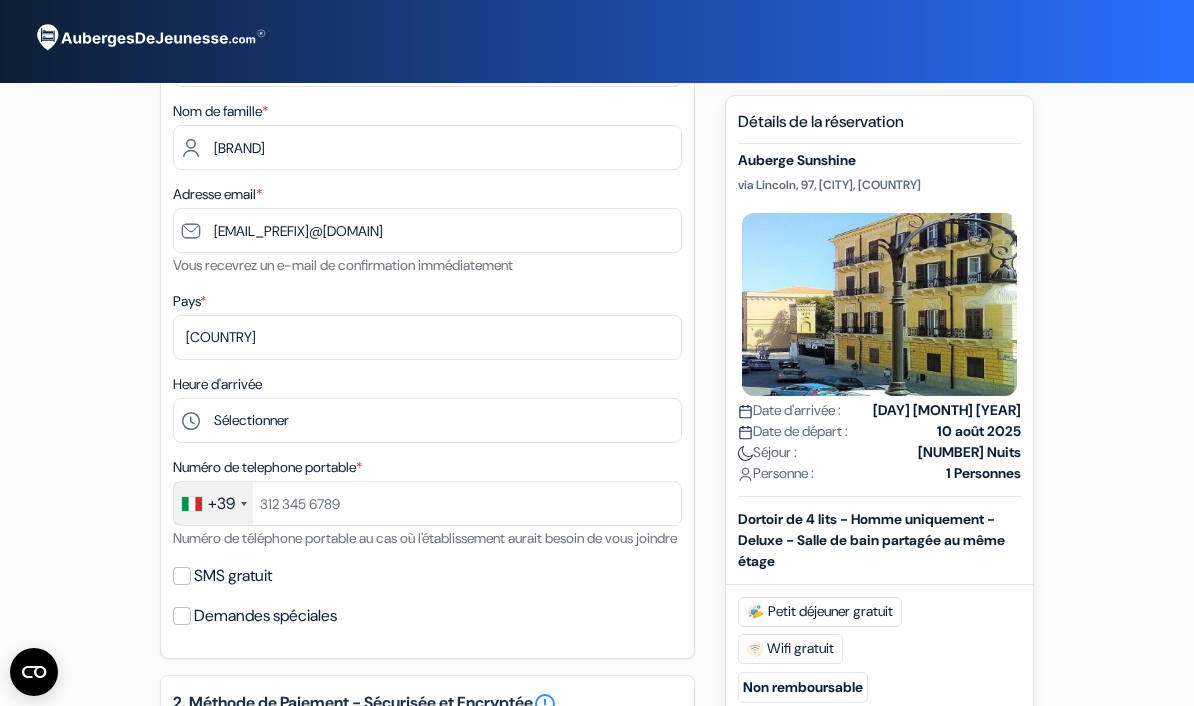 drag, startPoint x: 261, startPoint y: 416, endPoint x: 59, endPoint y: 518, distance: 226.29184 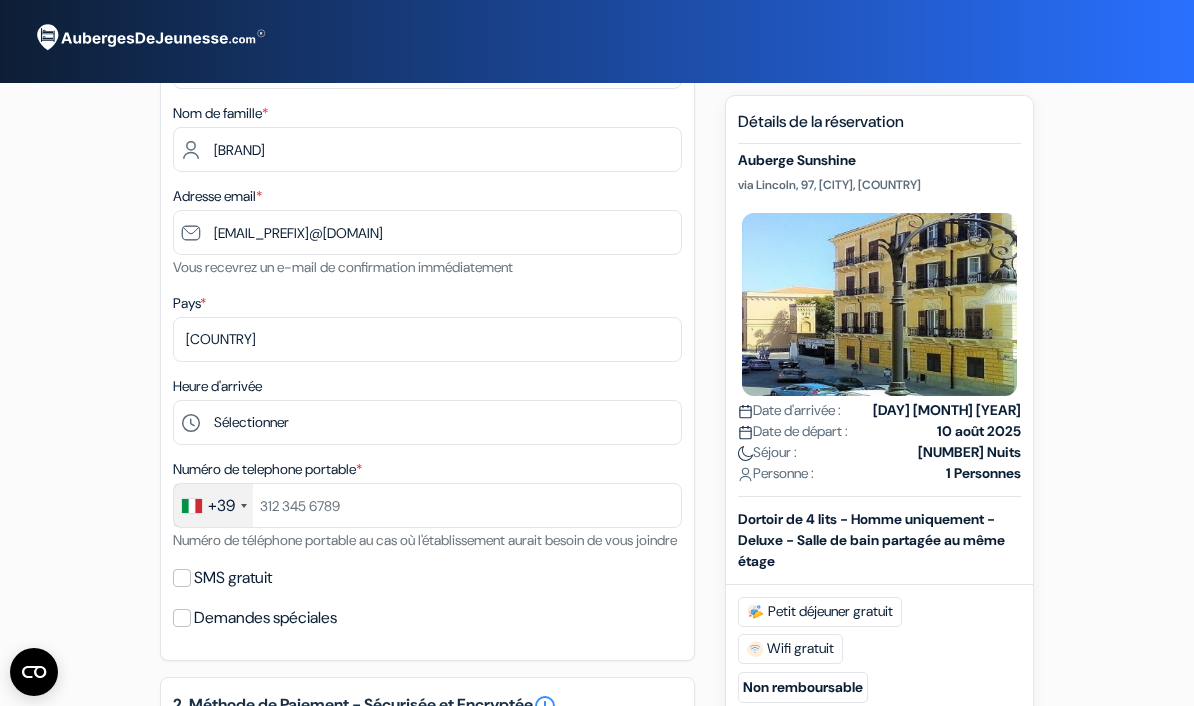 scroll, scrollTop: 234, scrollLeft: 0, axis: vertical 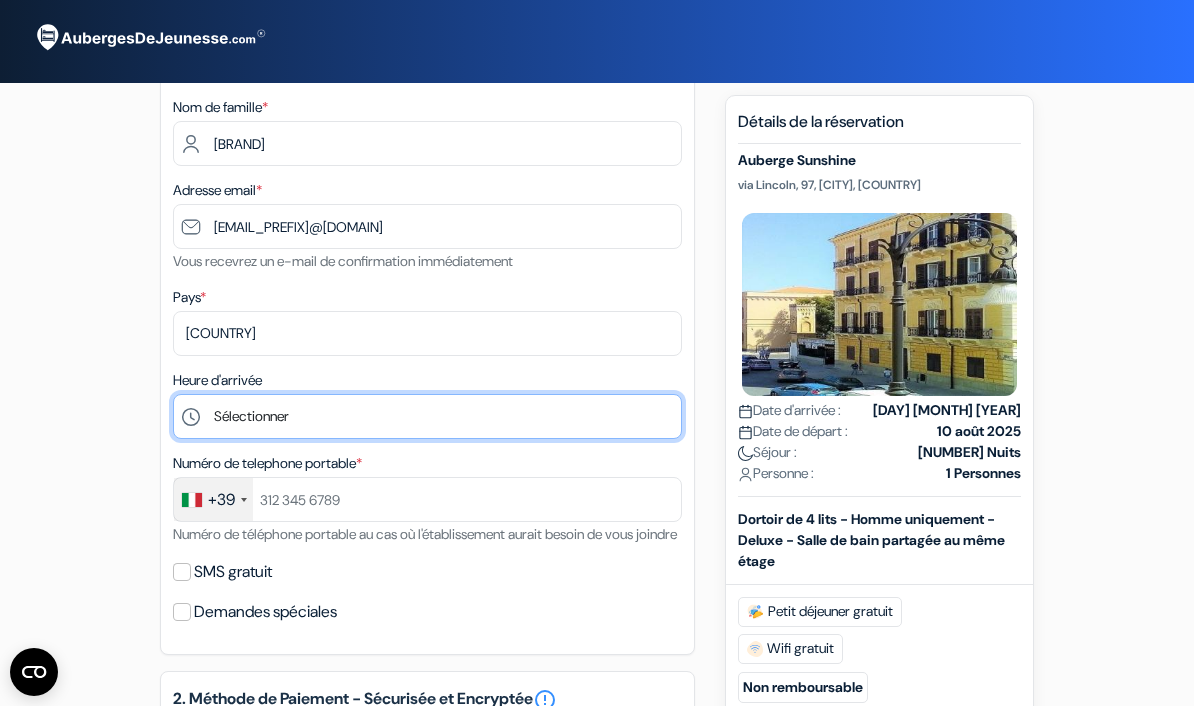 click on "Sélectionner
1:00
2:00
3:00
4:00
5:00
6:00
7:00
8:00
9:00
10:00
11:00
12:00 13:00 14:00 15:00" at bounding box center (427, 416) 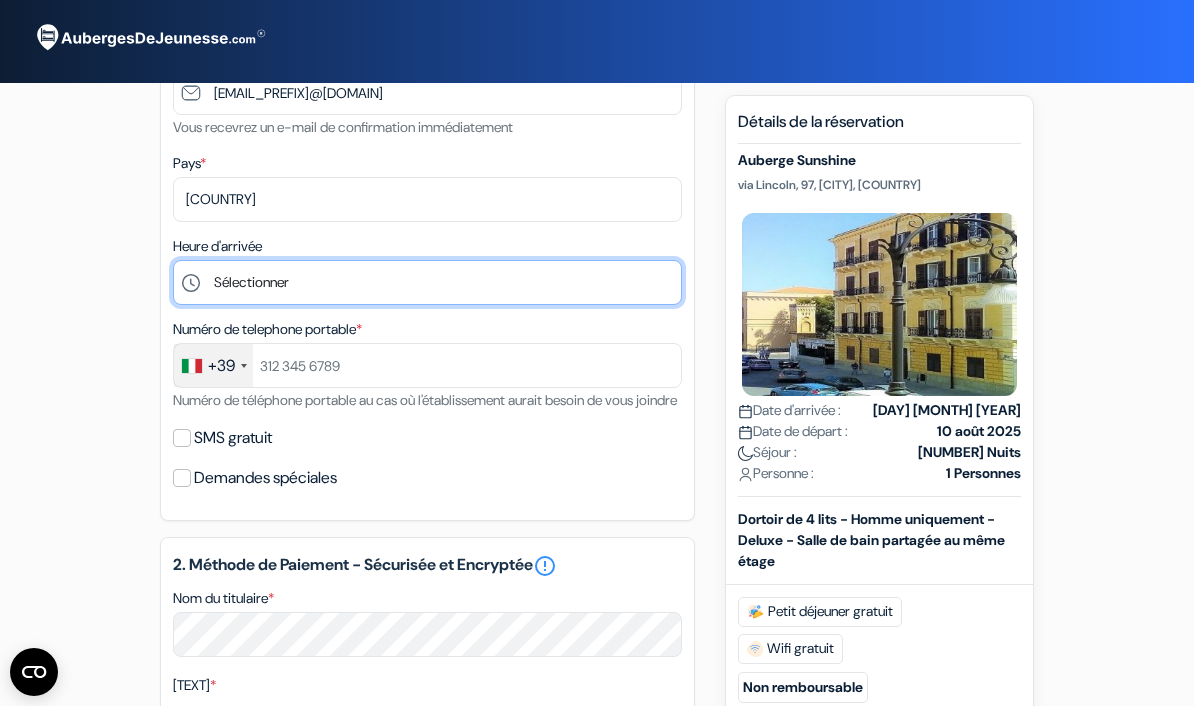 scroll, scrollTop: 365, scrollLeft: 0, axis: vertical 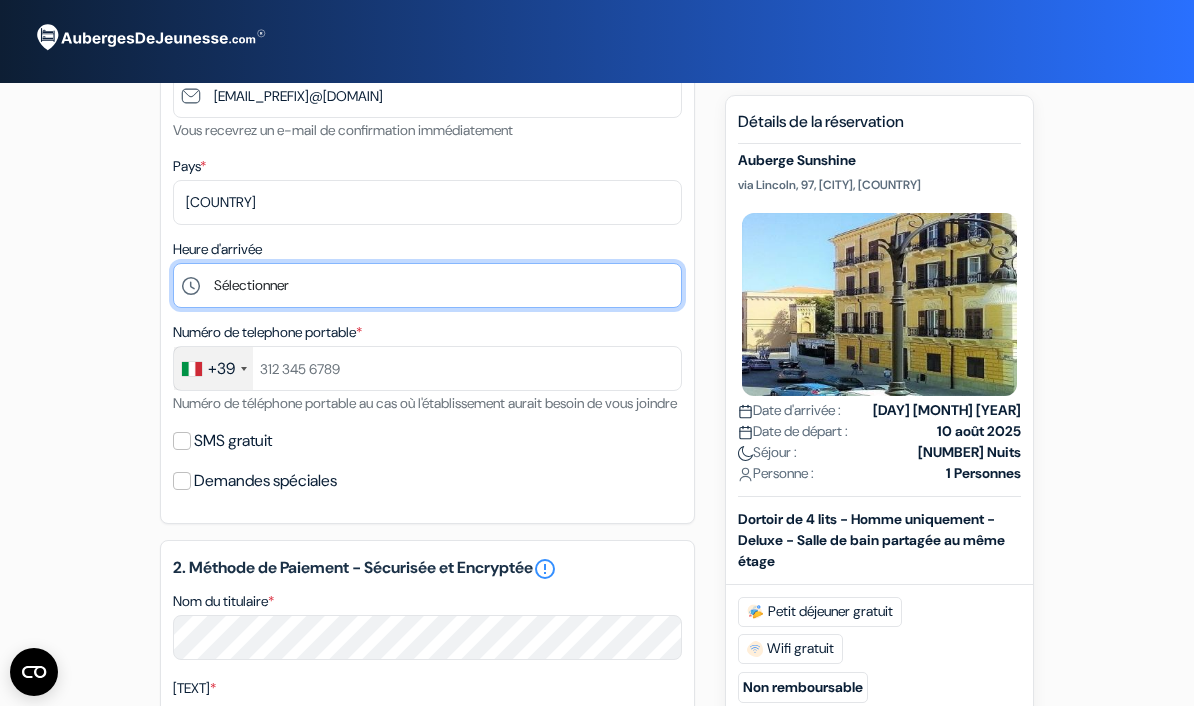 select on "[NUMBER]" 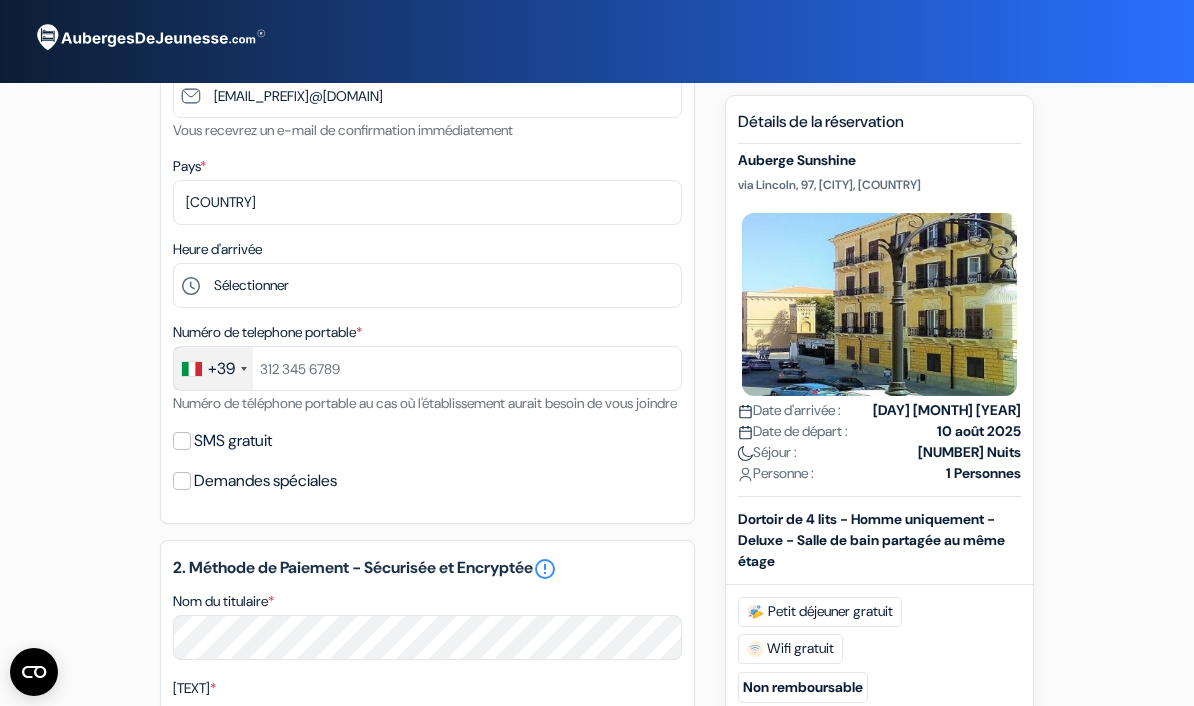 click at bounding box center [244, 369] 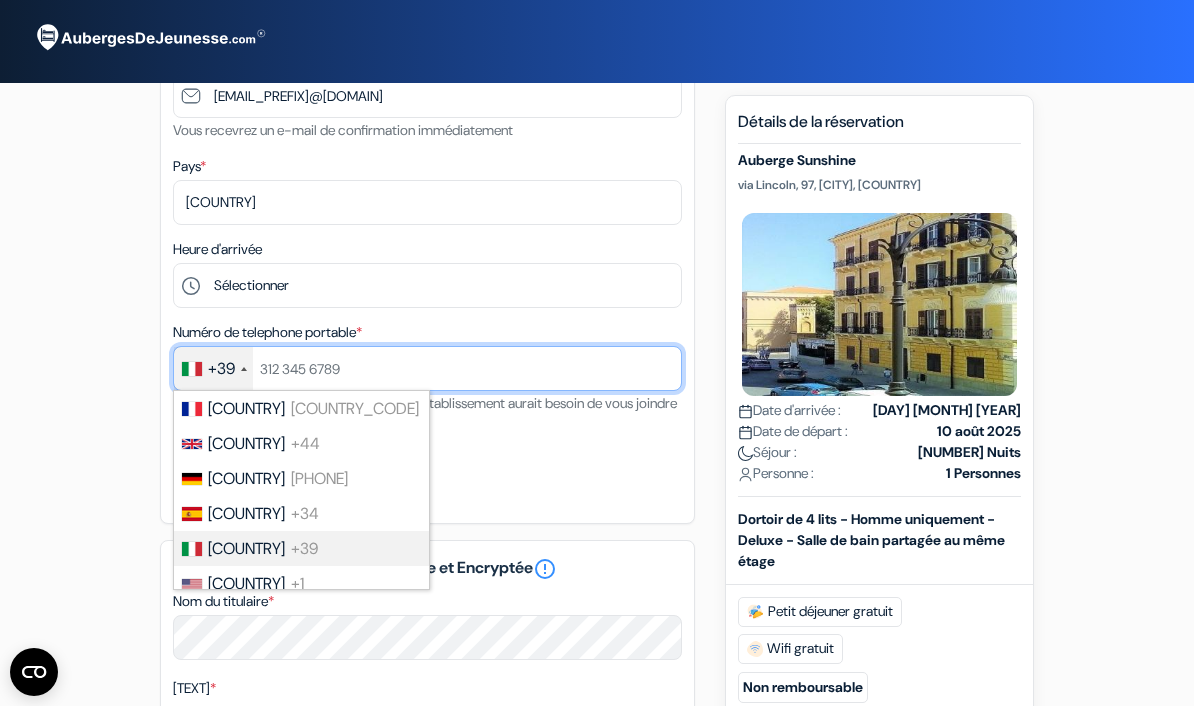 click at bounding box center (427, 368) 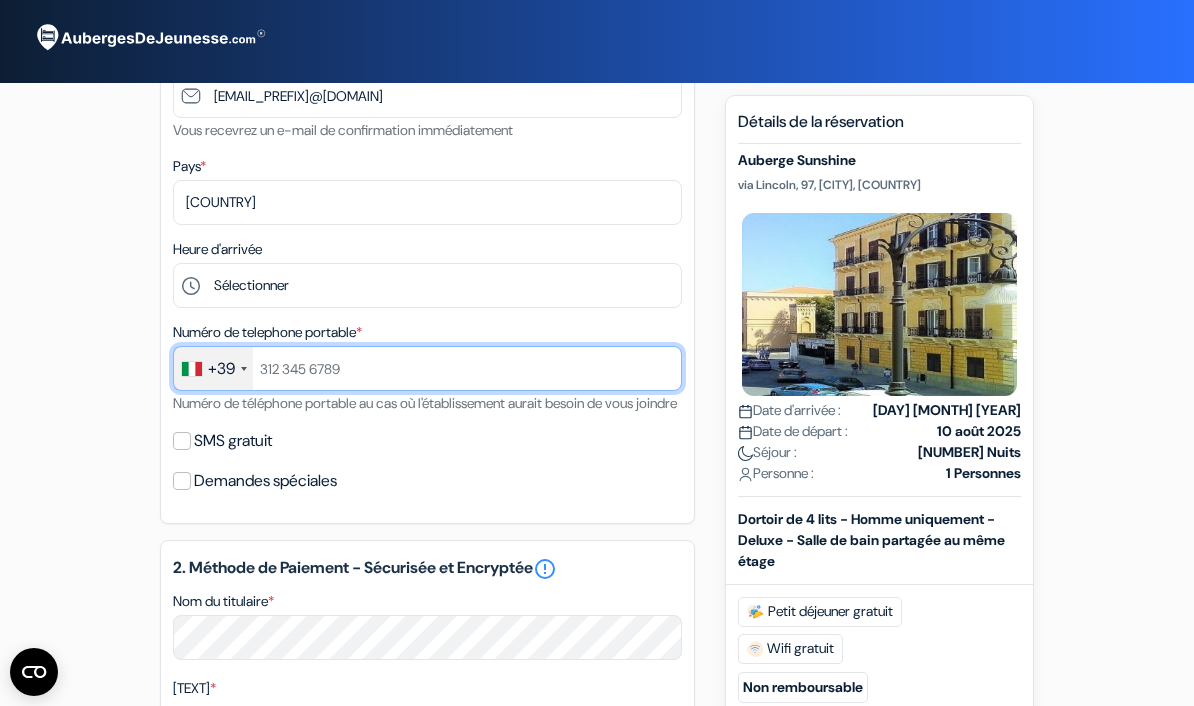 click at bounding box center (427, 368) 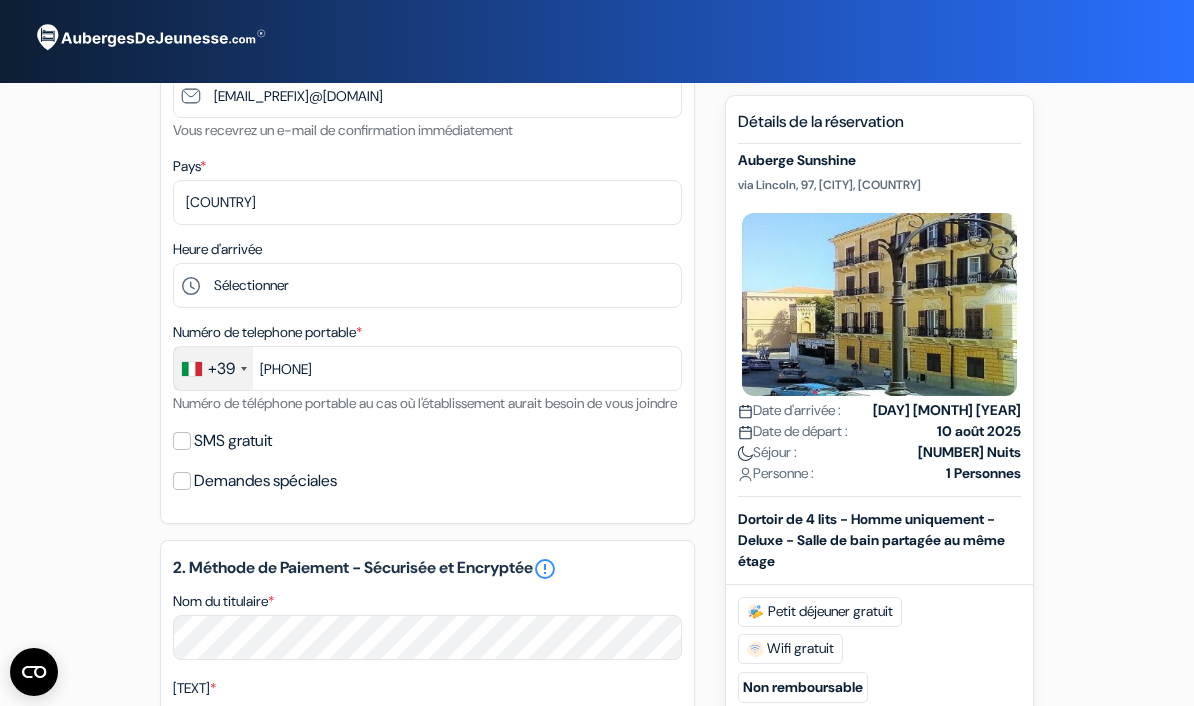 type on "[PHONE]" 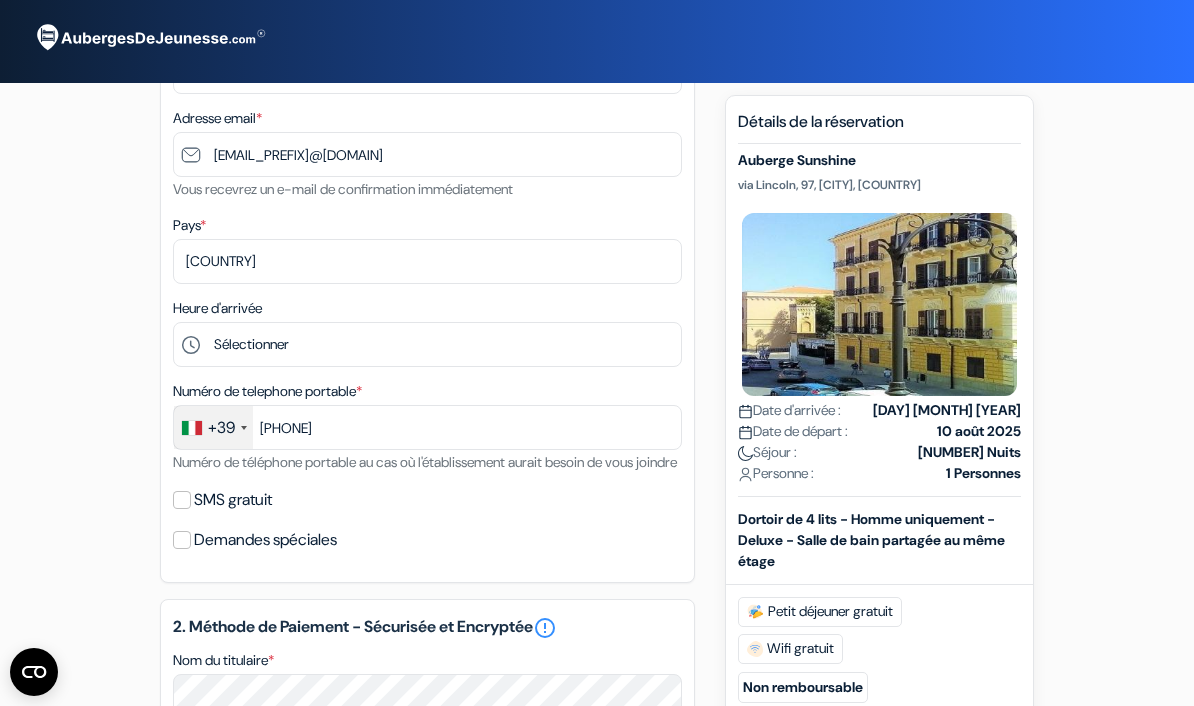 scroll, scrollTop: 305, scrollLeft: 0, axis: vertical 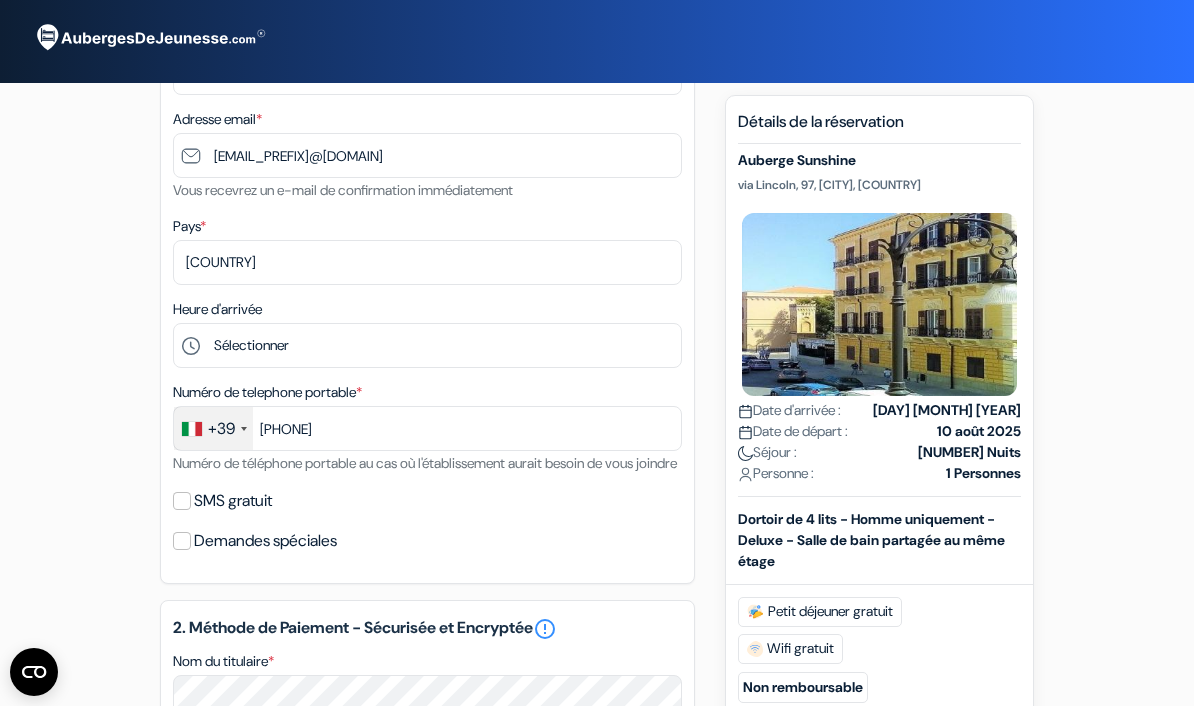 click on "SMS gratuit" at bounding box center [427, 501] 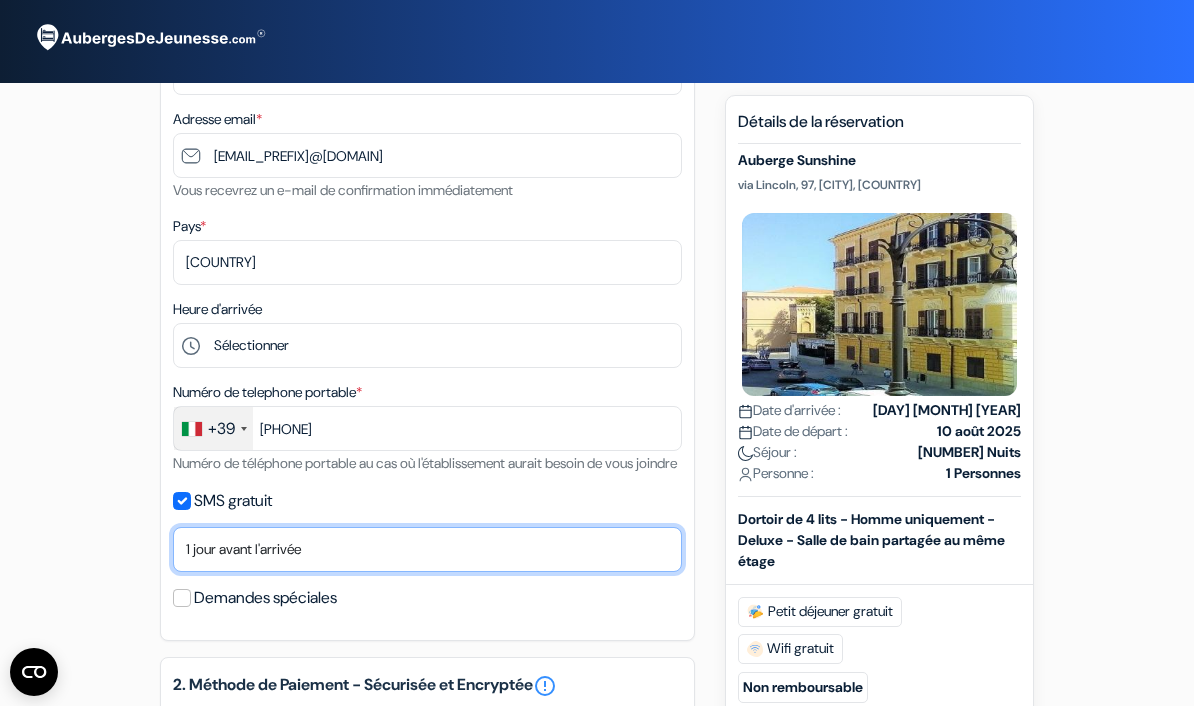 click on "Non merci
Maintenant
Le jour de votre arrivée
1 jour avant l'arrivée
2 jours avant l'arrivée
3 jours avant l'arrivée
4 jours avant l'arrivée
5 jours avant l'arrivée
6 jours avant l'arrivée
1 semaine avant l'arrivée" at bounding box center [427, 549] 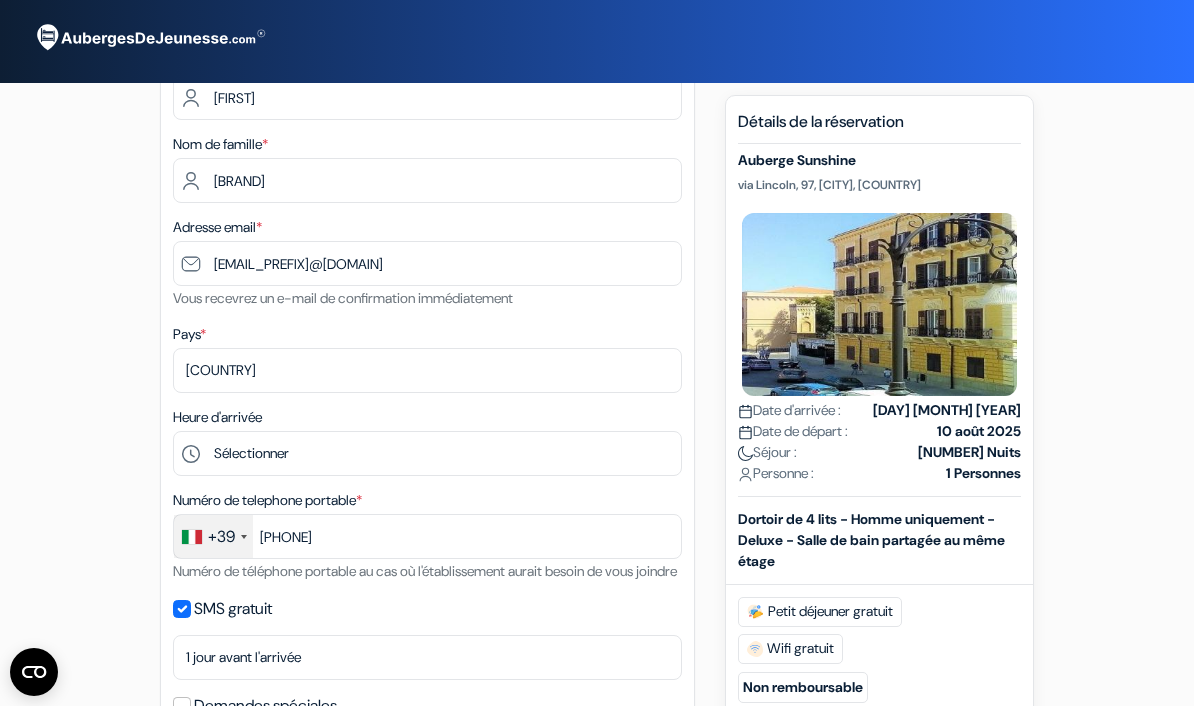 scroll, scrollTop: 170, scrollLeft: 0, axis: vertical 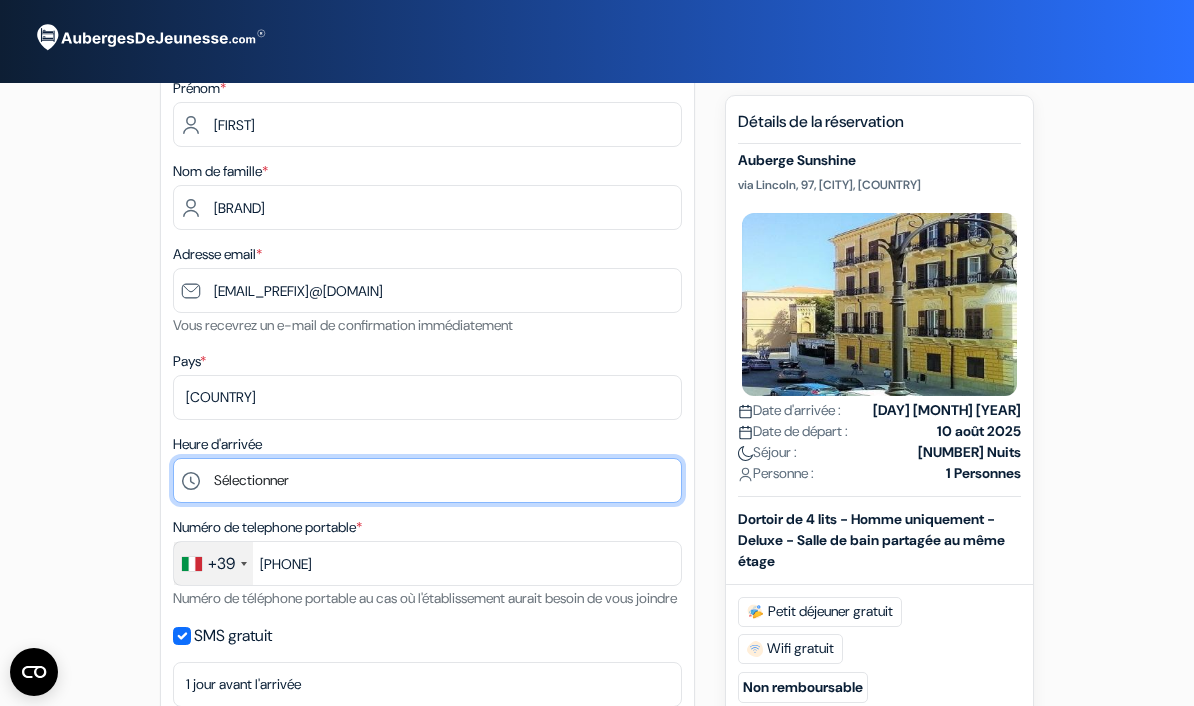 click on "Sélectionner
1:00
2:00
3:00
4:00
5:00
6:00
7:00
8:00
9:00
10:00
11:00
12:00 13:00 14:00 15:00" at bounding box center [427, 480] 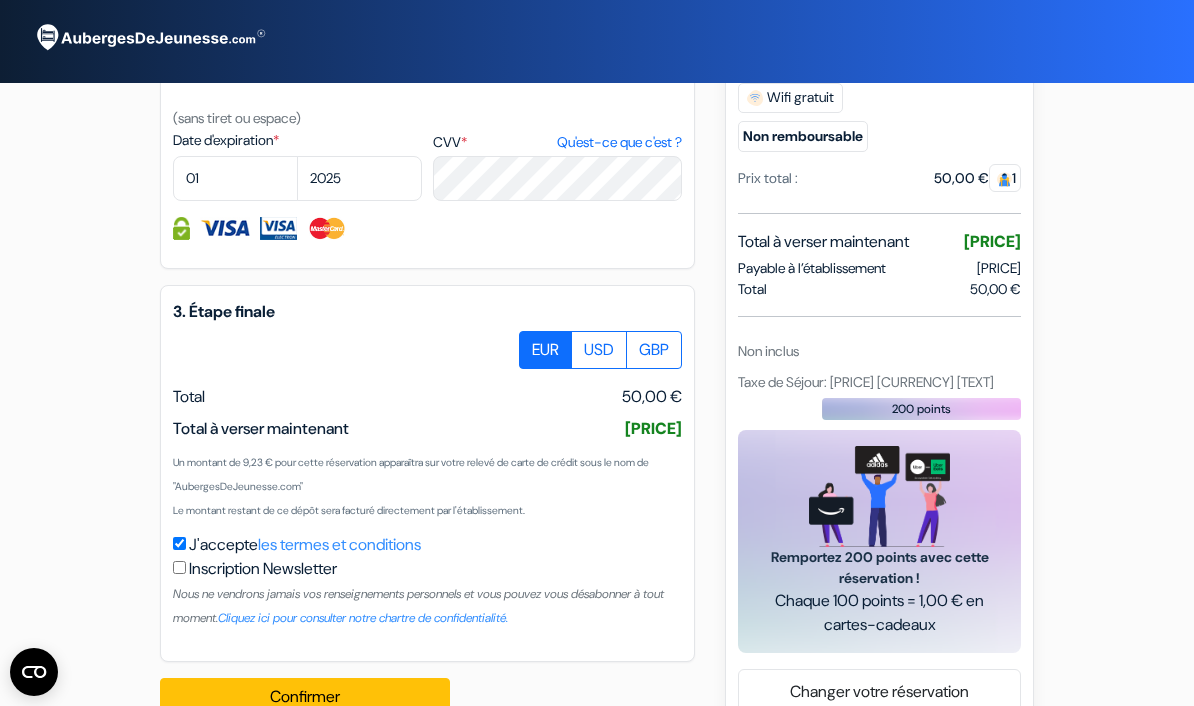 scroll, scrollTop: 1067, scrollLeft: 0, axis: vertical 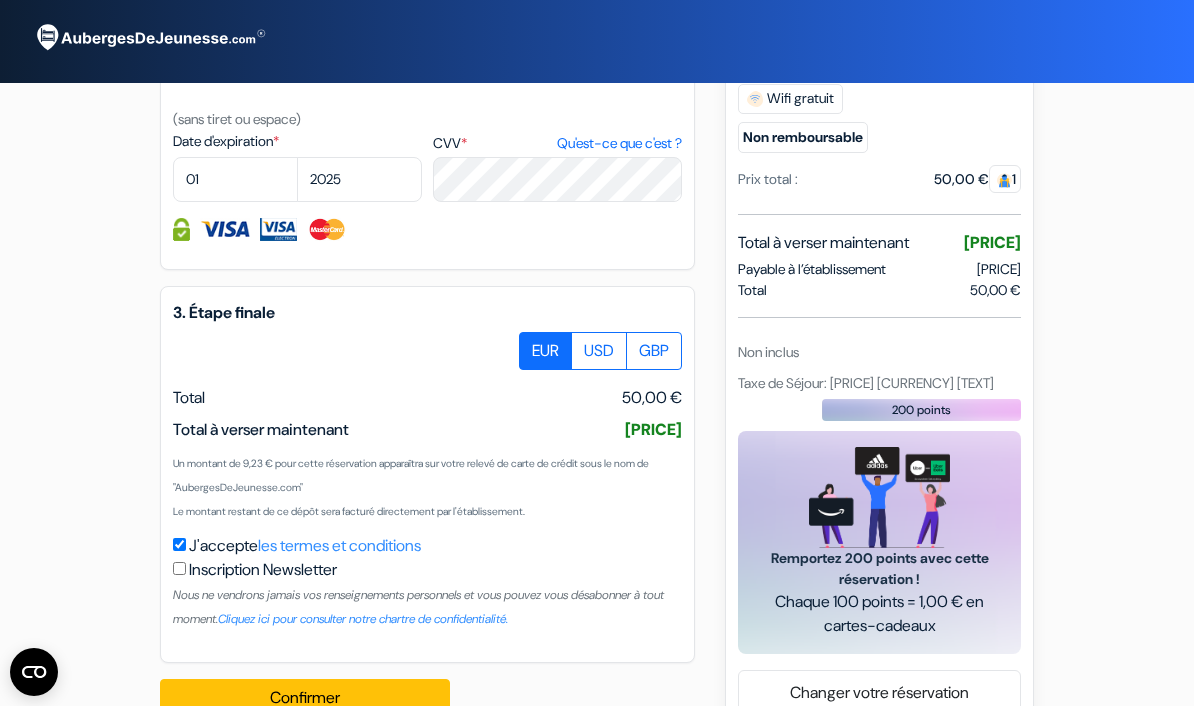 click on "Le montant restant de ce dépôt sera facturé directement par l'établissement." at bounding box center [349, 511] 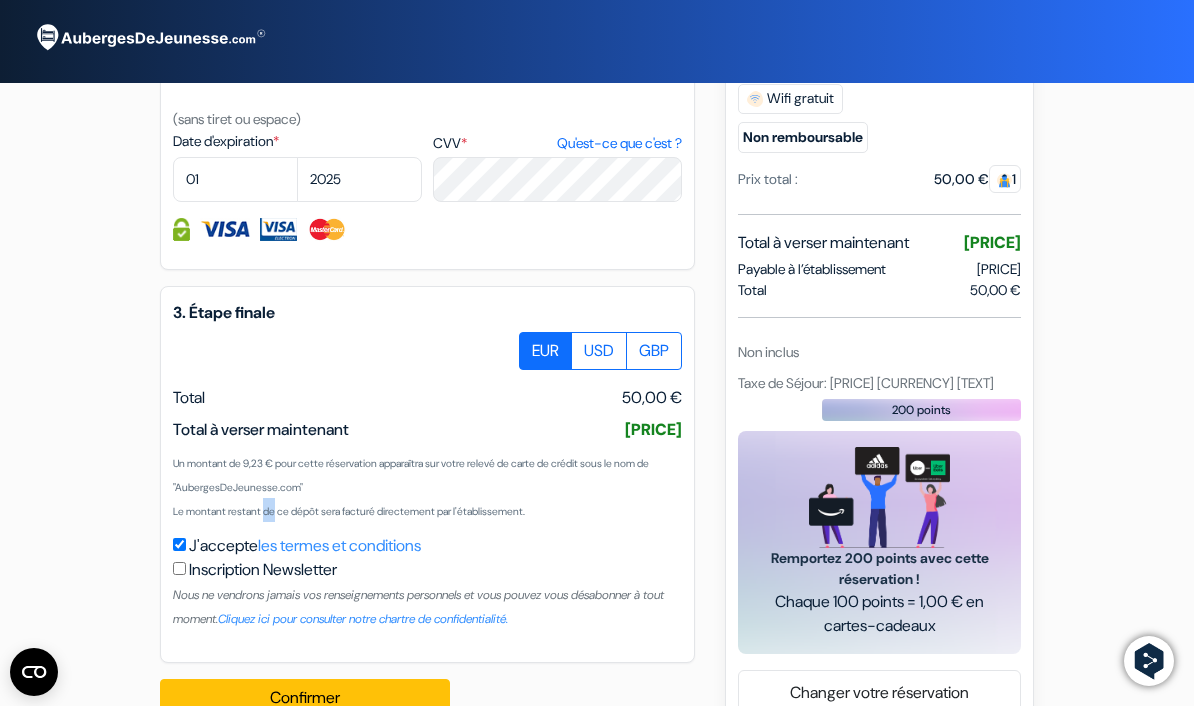 click on "Le montant restant de ce dépôt sera facturé directement par l'établissement." at bounding box center (349, 511) 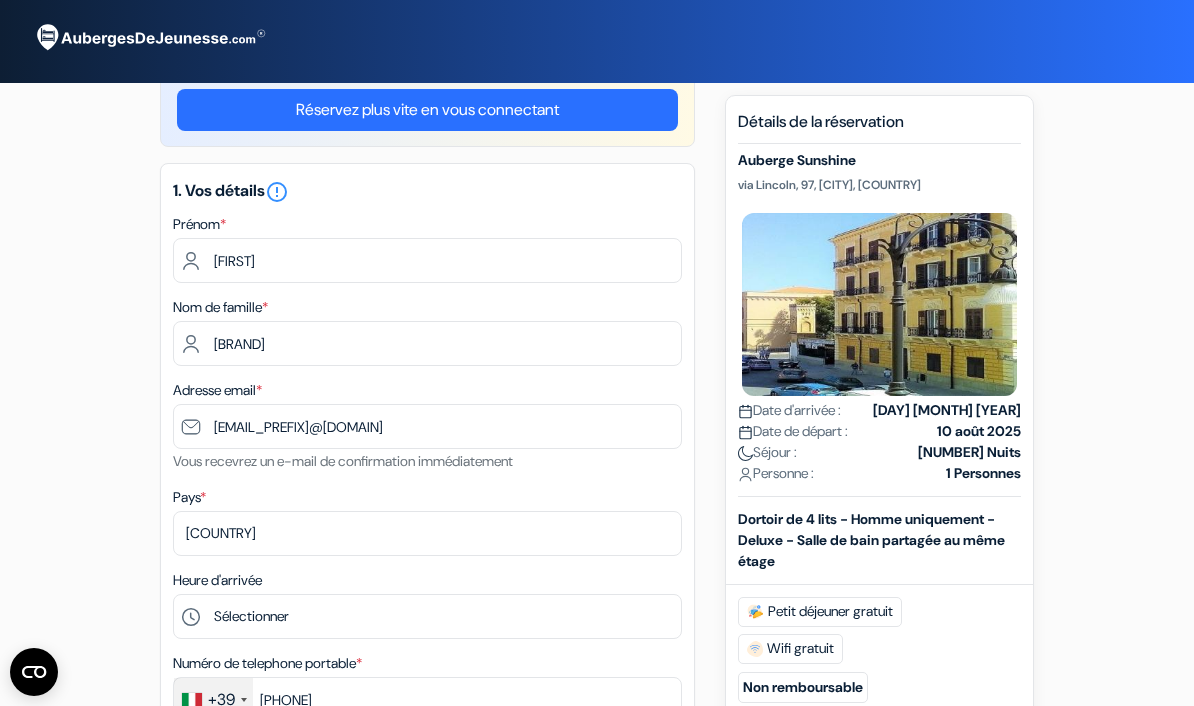 scroll, scrollTop: 0, scrollLeft: 0, axis: both 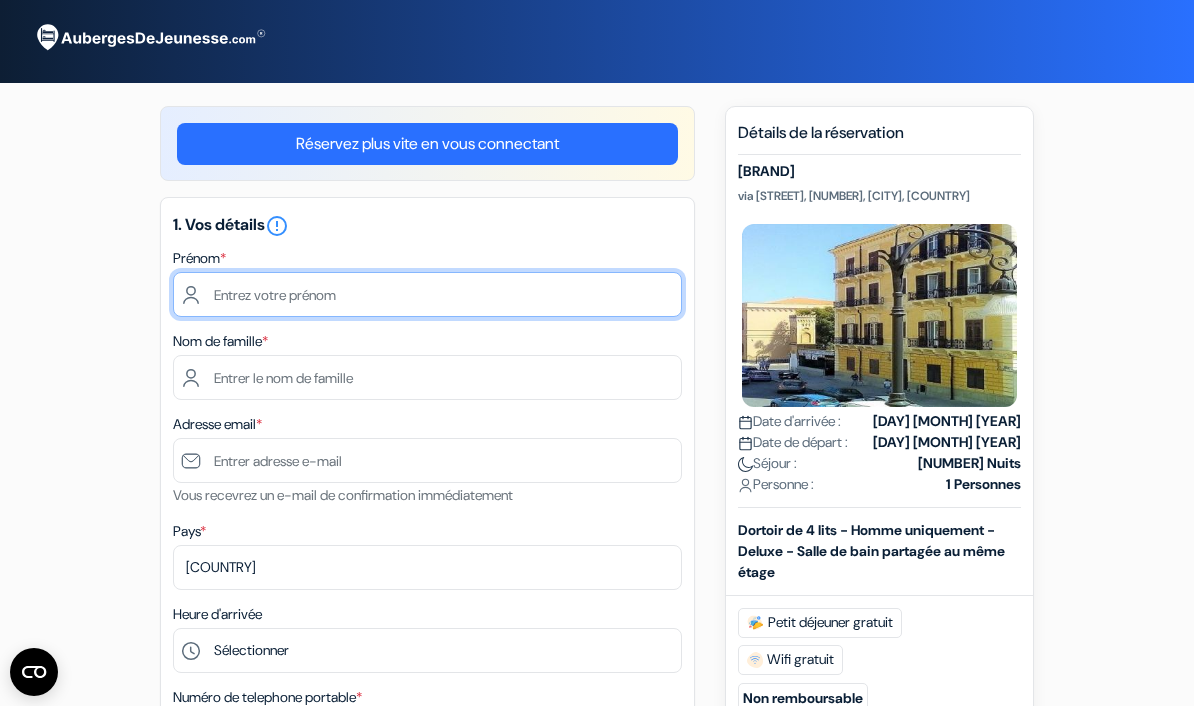 click at bounding box center (427, 294) 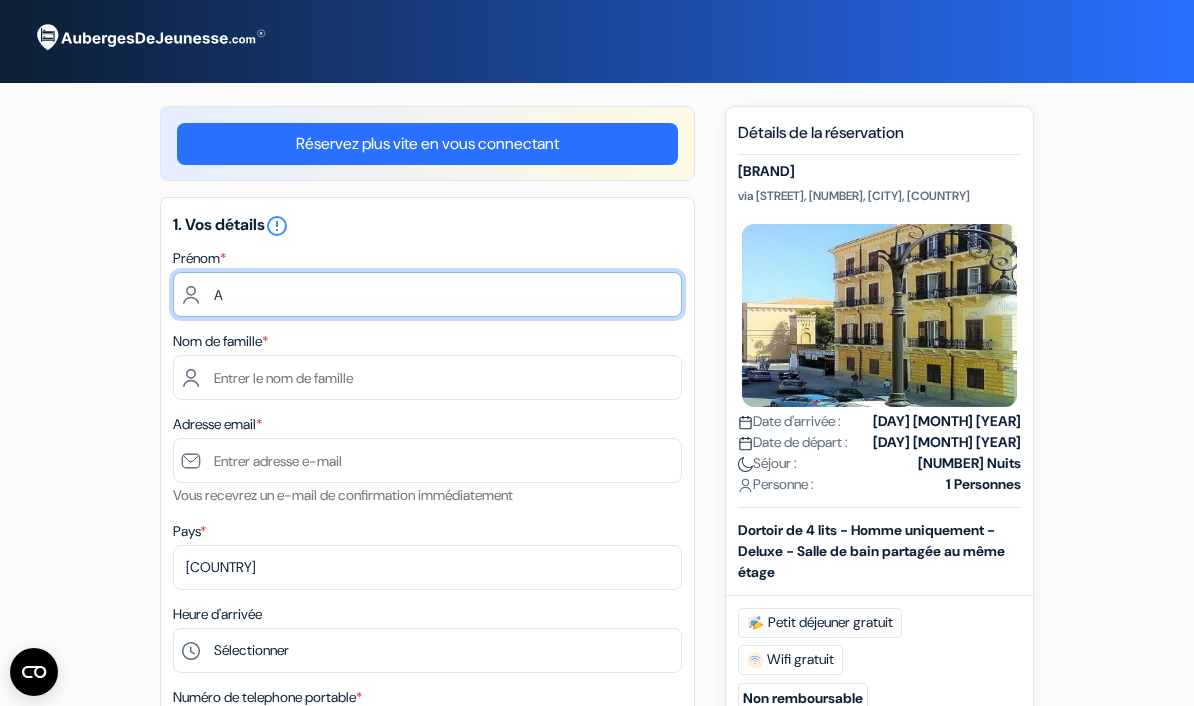 type on "[USERNAME]" 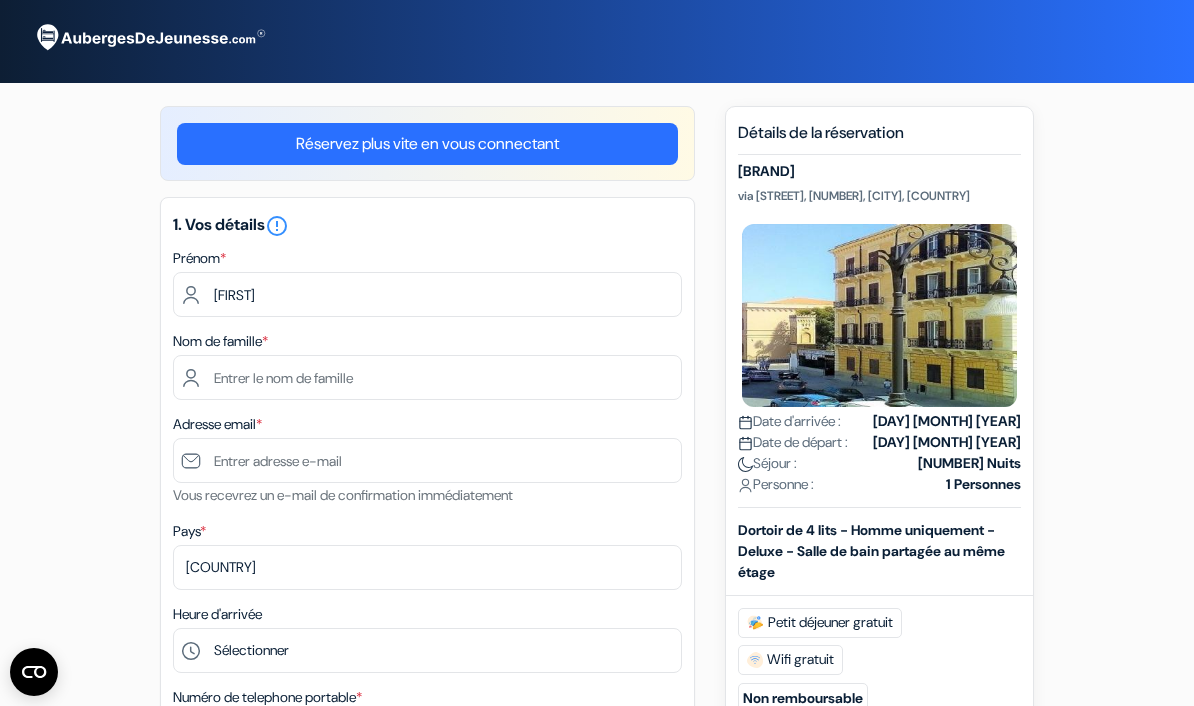 type on "[FIRST]" 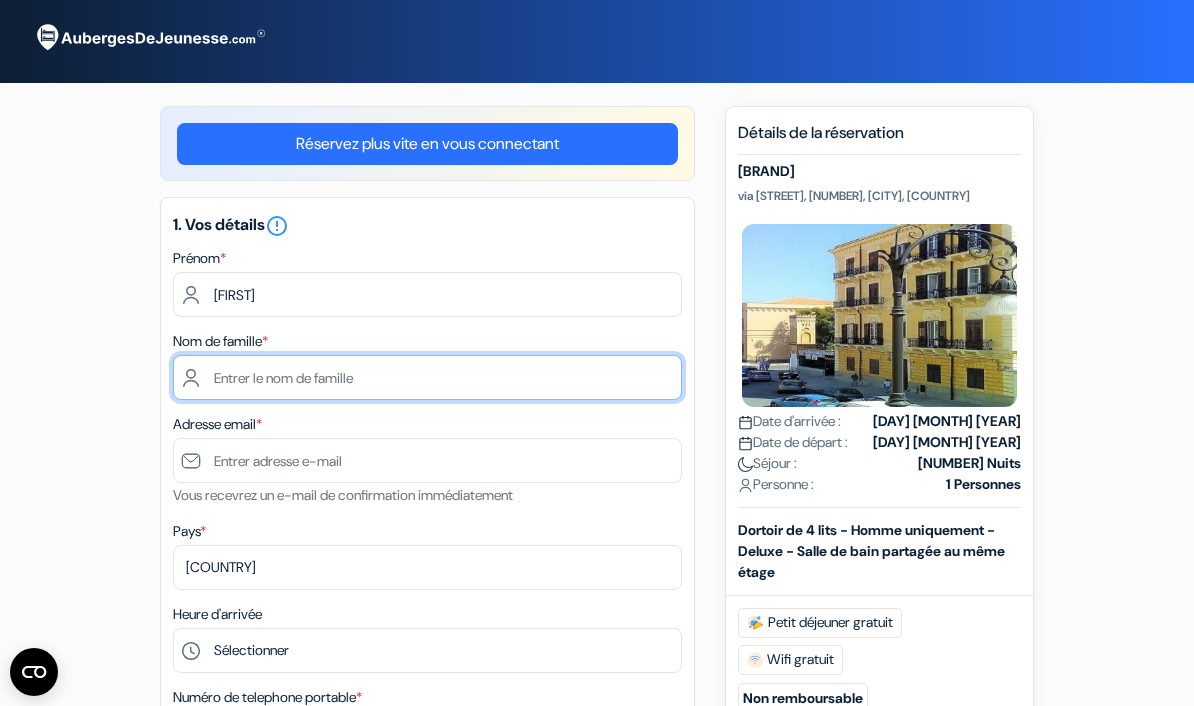 type on "G" 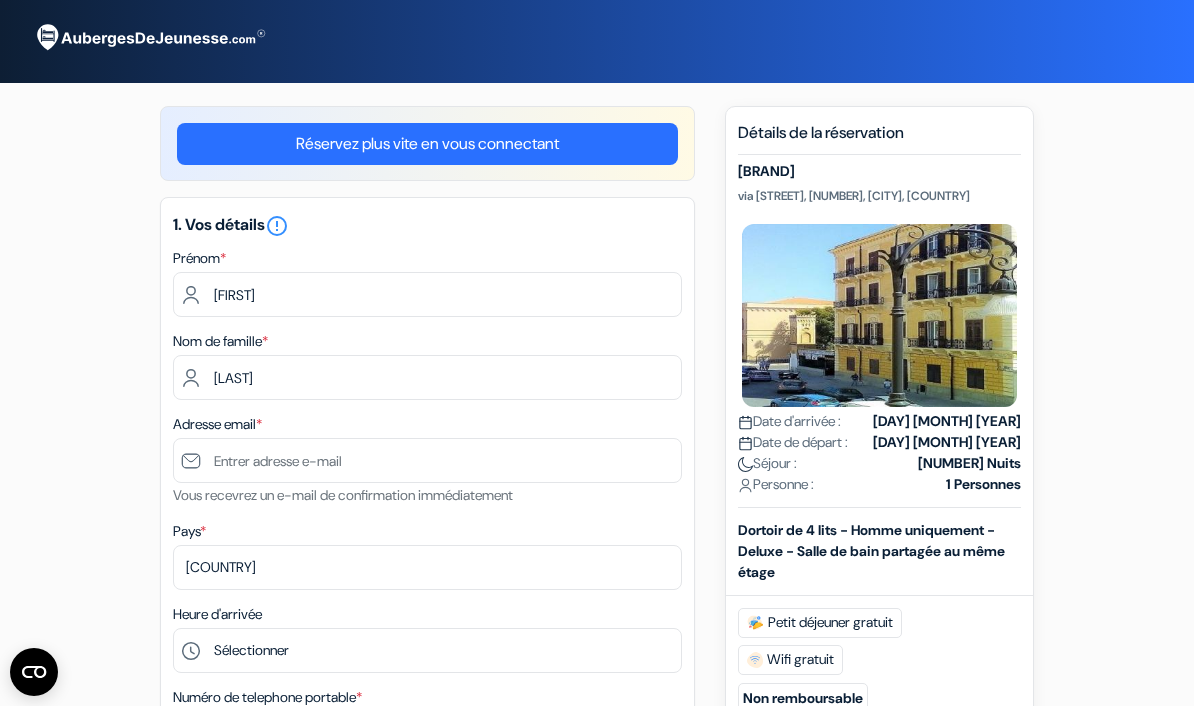 type on "Garnier" 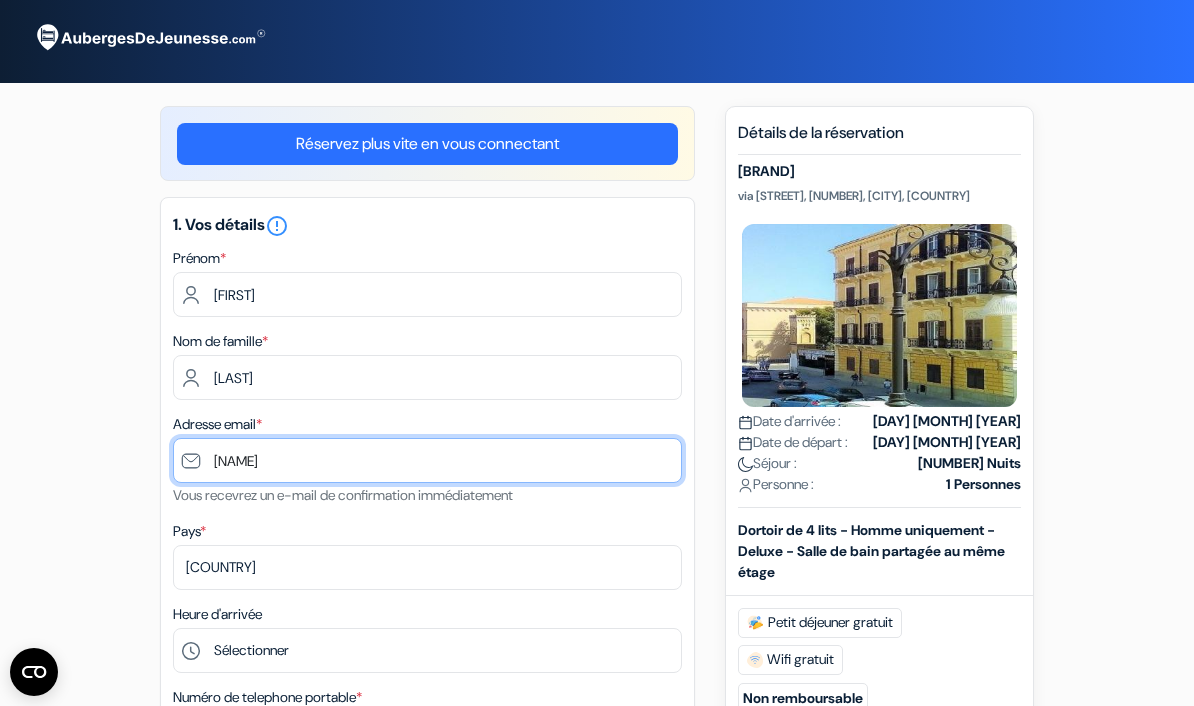 type on "A" 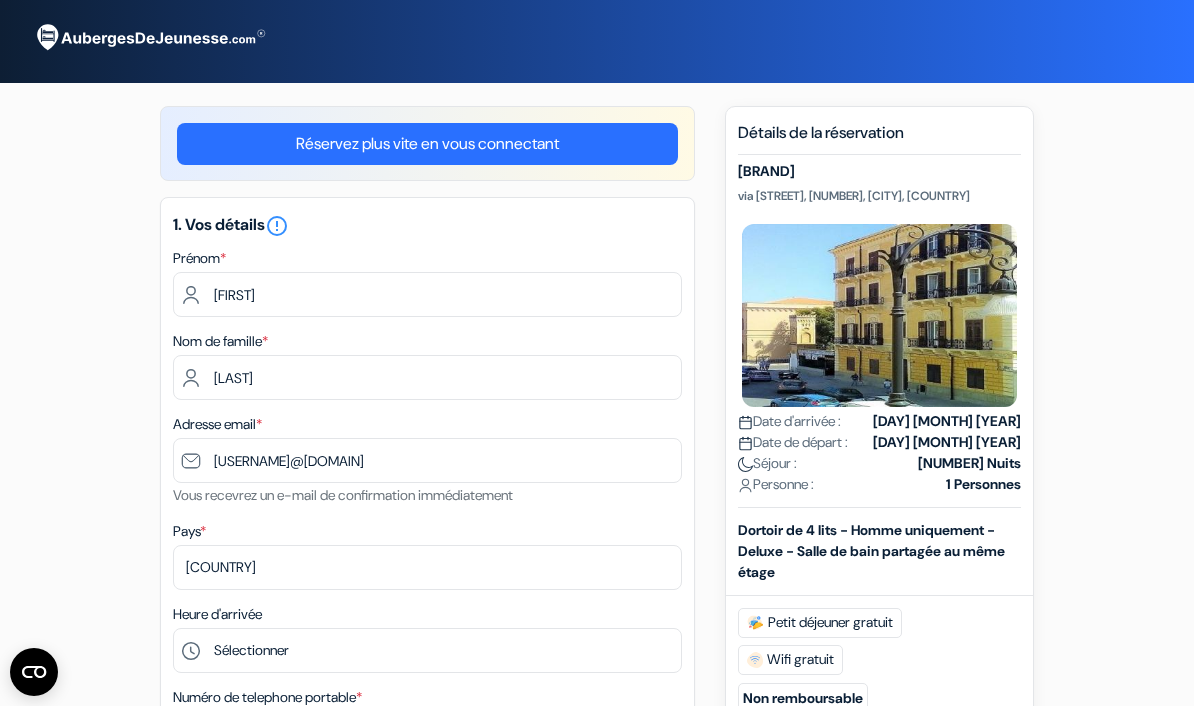 type on "[EMAIL_PREFIX]@[DOMAIN]" 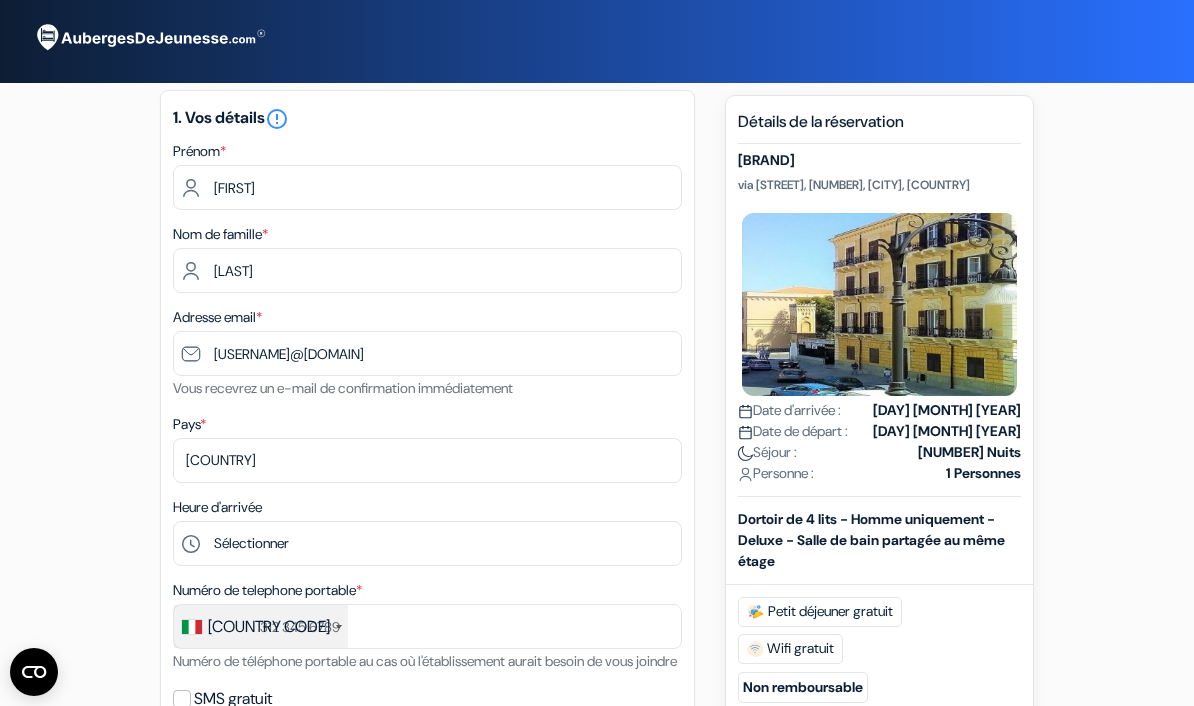 scroll, scrollTop: 146, scrollLeft: 0, axis: vertical 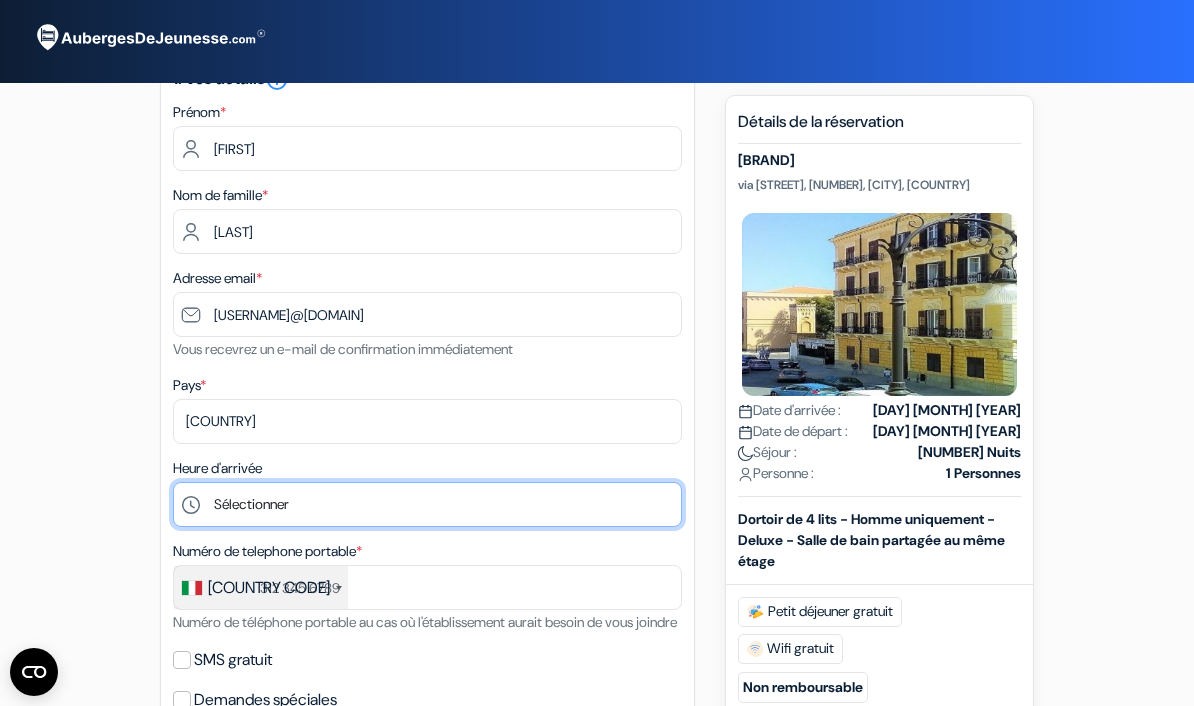 select on "[NUMBER]" 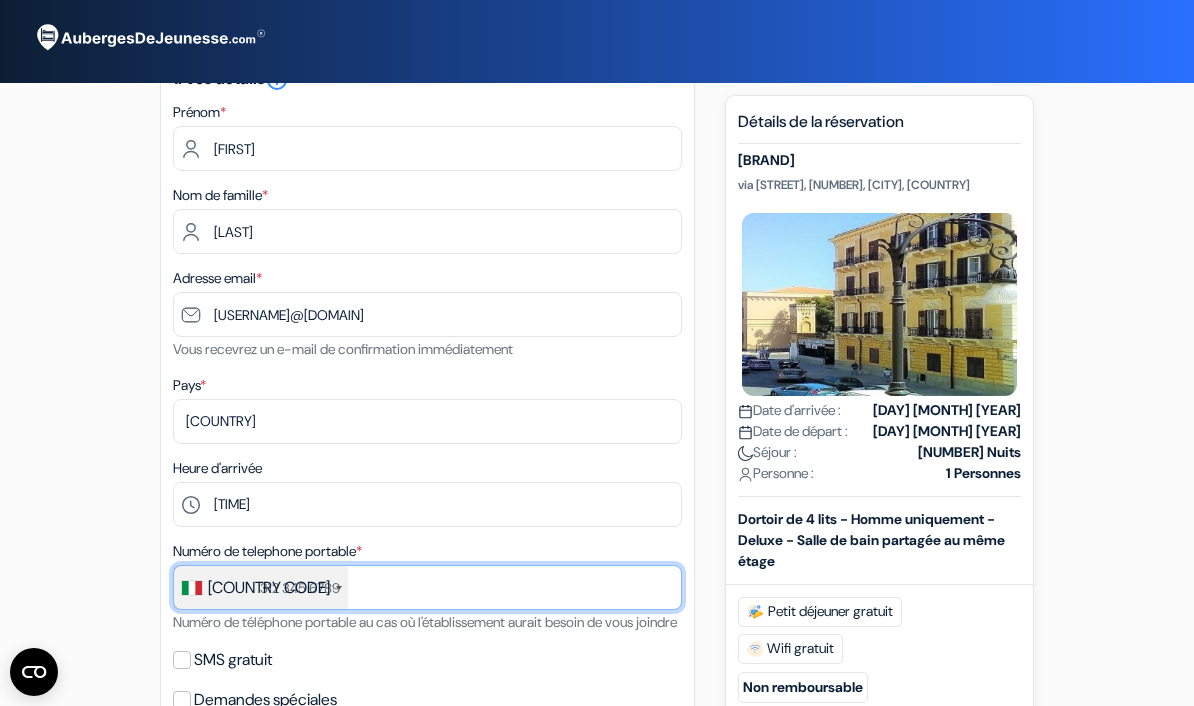 click at bounding box center (427, 587) 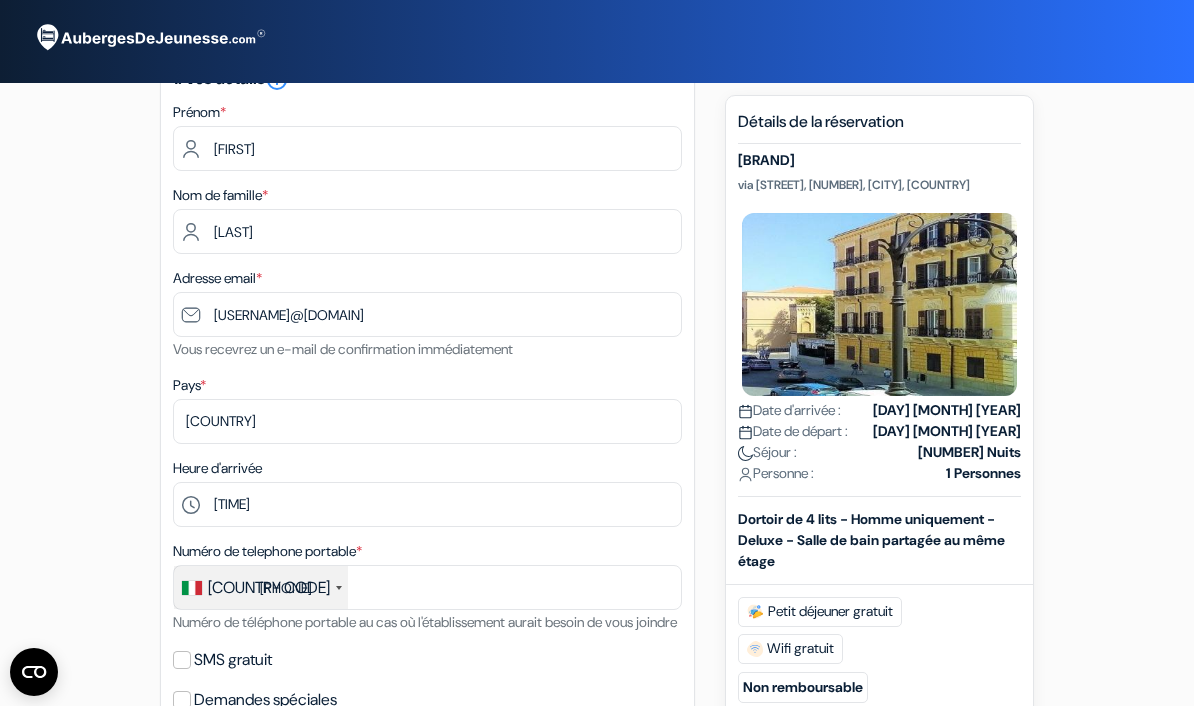 type on "[PHONE]" 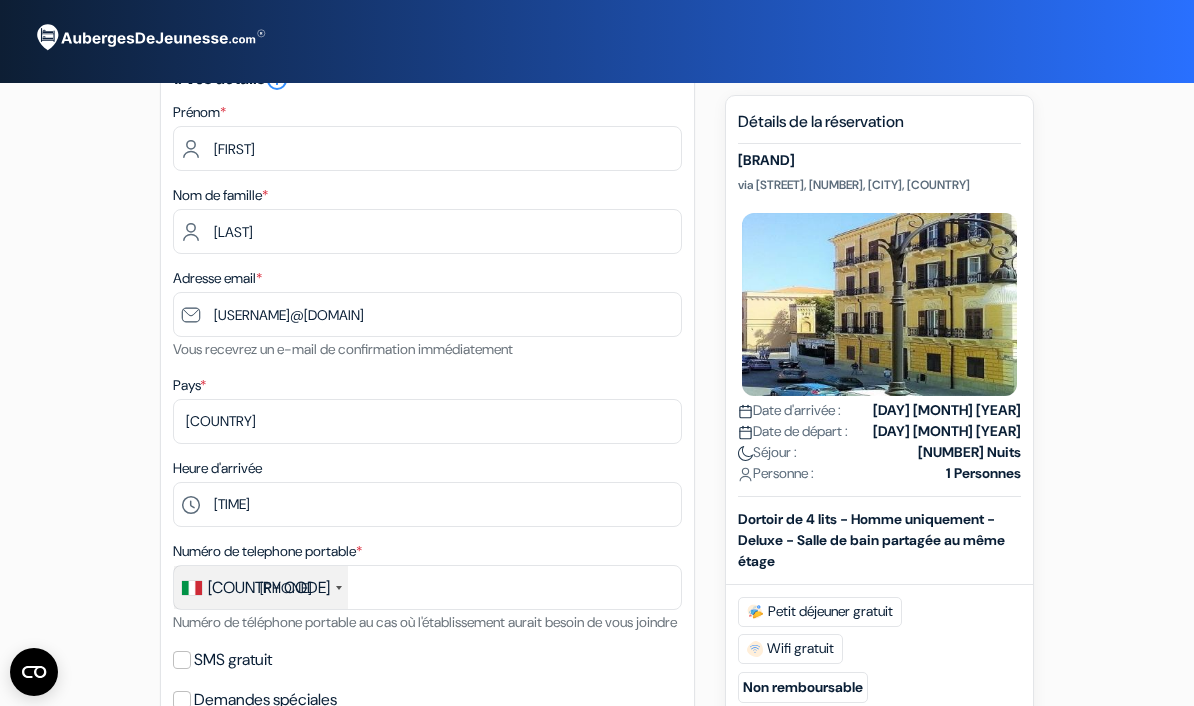 scroll, scrollTop: 252, scrollLeft: 0, axis: vertical 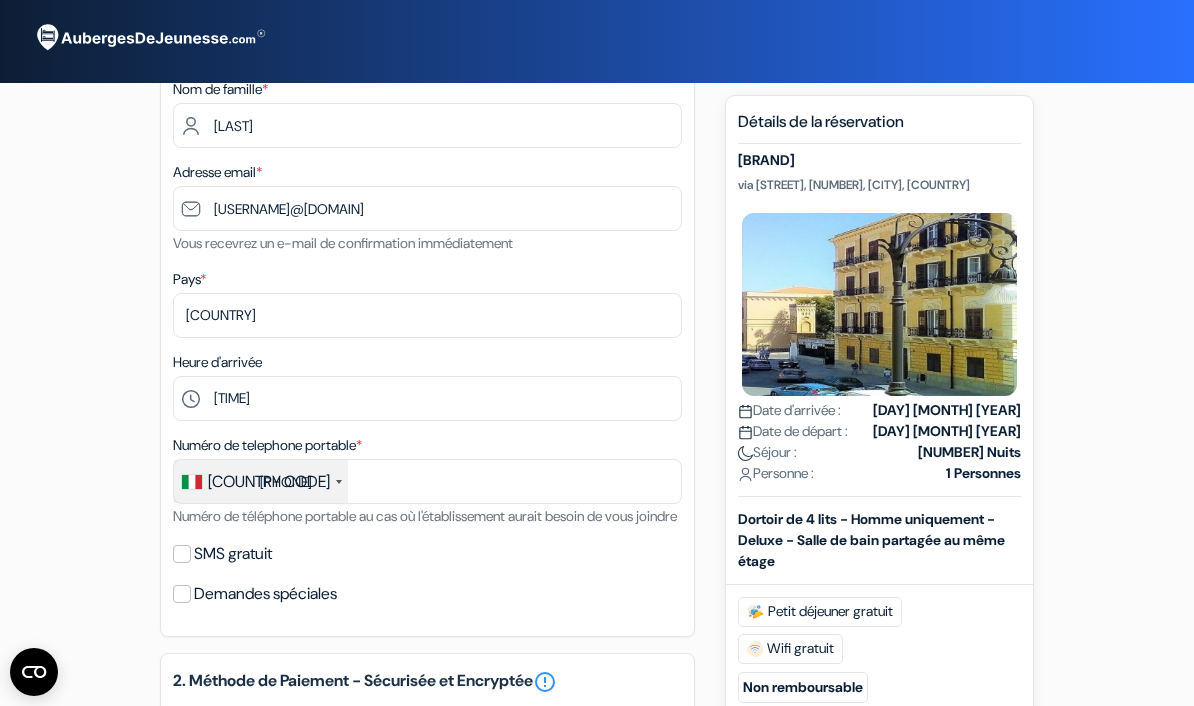 click on "SMS gratuit" at bounding box center (233, 554) 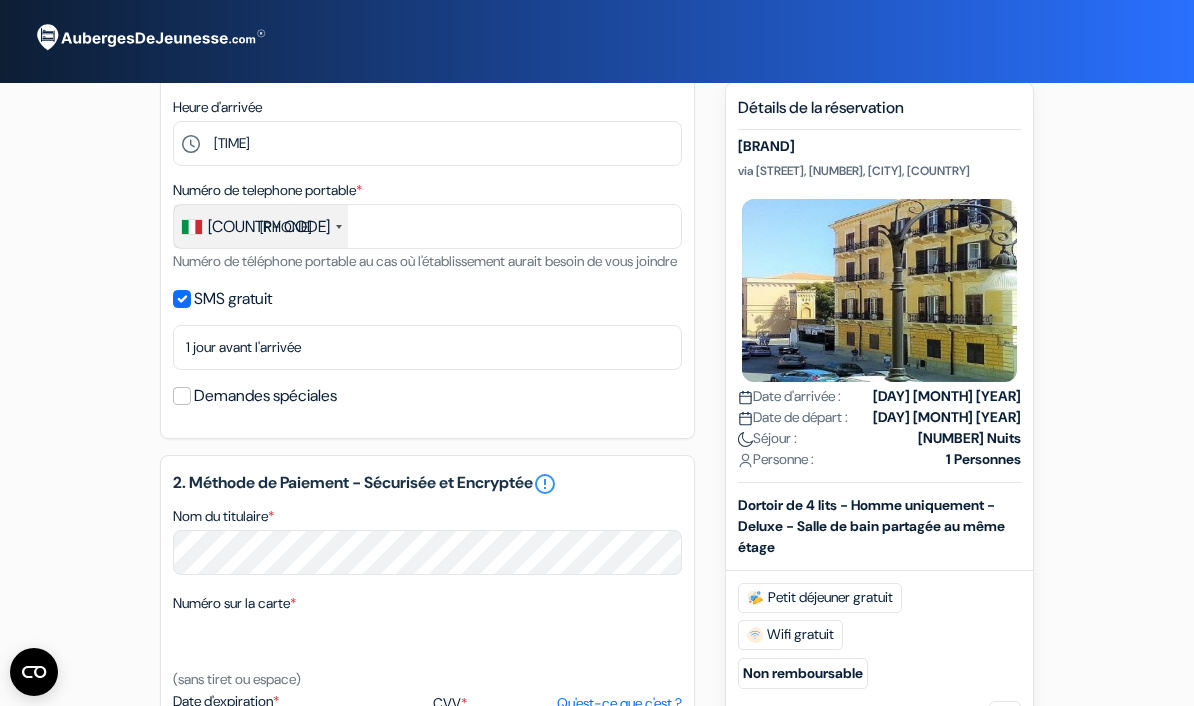 scroll, scrollTop: 508, scrollLeft: 0, axis: vertical 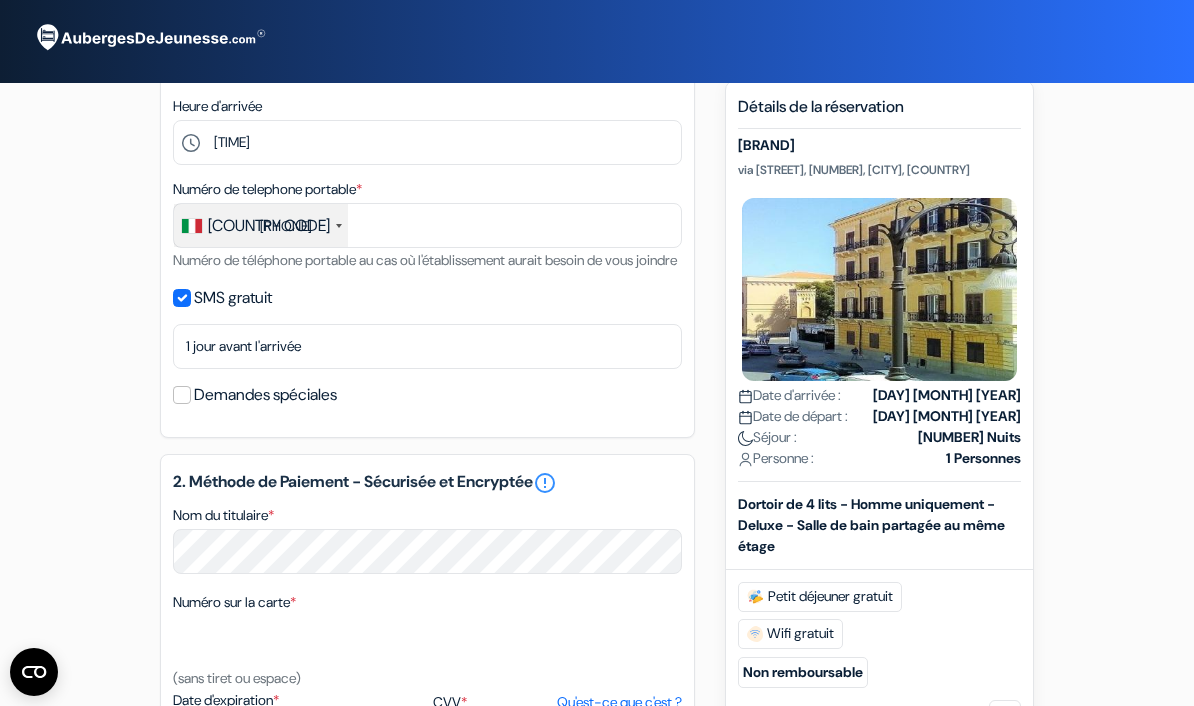 click on "Demandes spéciales" at bounding box center (265, 395) 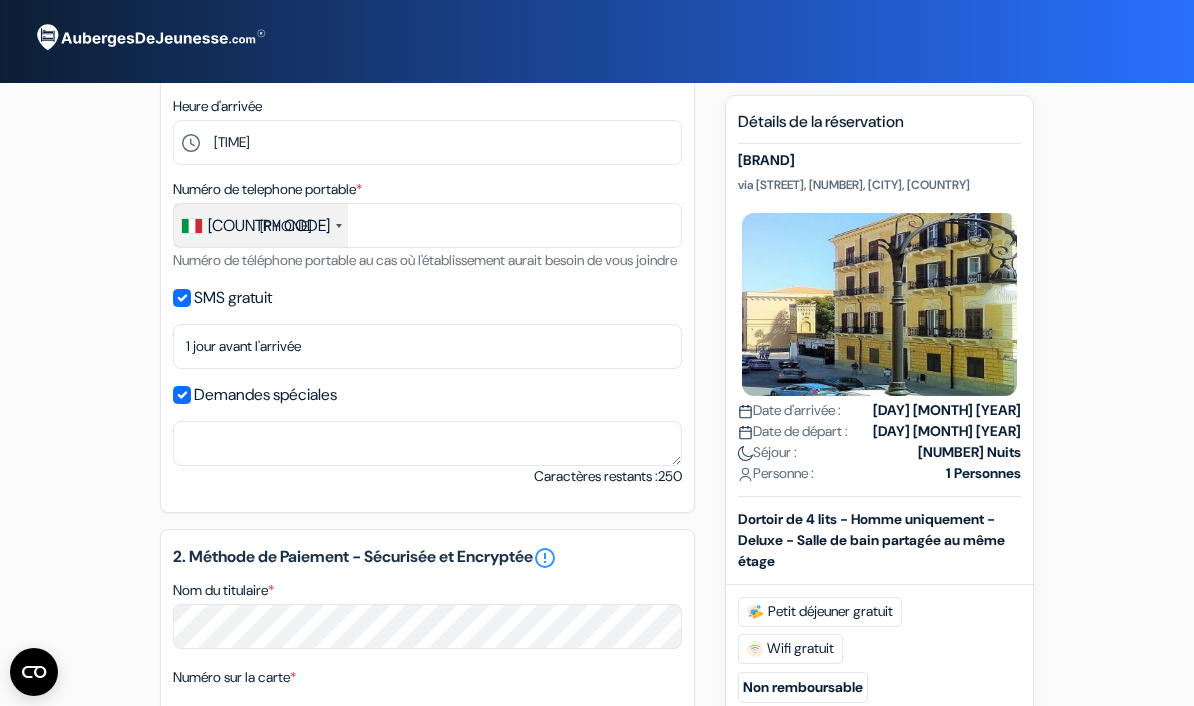 click on "add_box
Auberge Sunshine
via Lincoln, 97,
Palerme,
Italie
Détails de l'établissement
X
Auberge Sunshine done done" at bounding box center (597, 482) 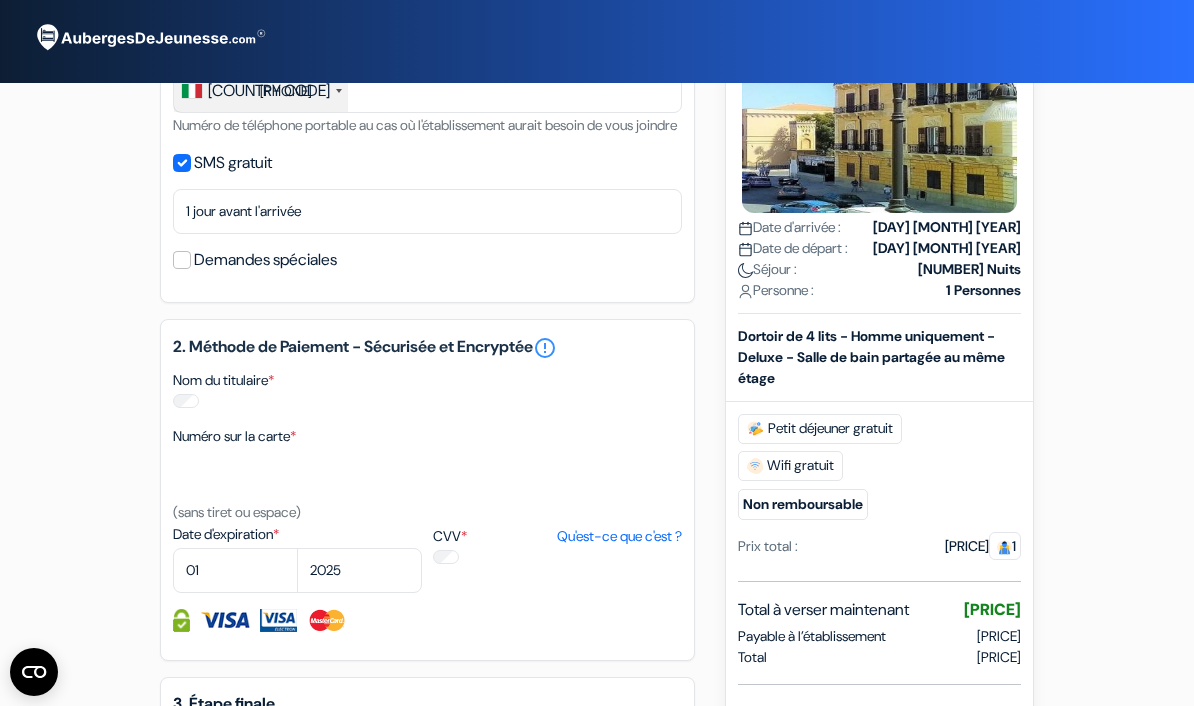 scroll, scrollTop: 644, scrollLeft: 0, axis: vertical 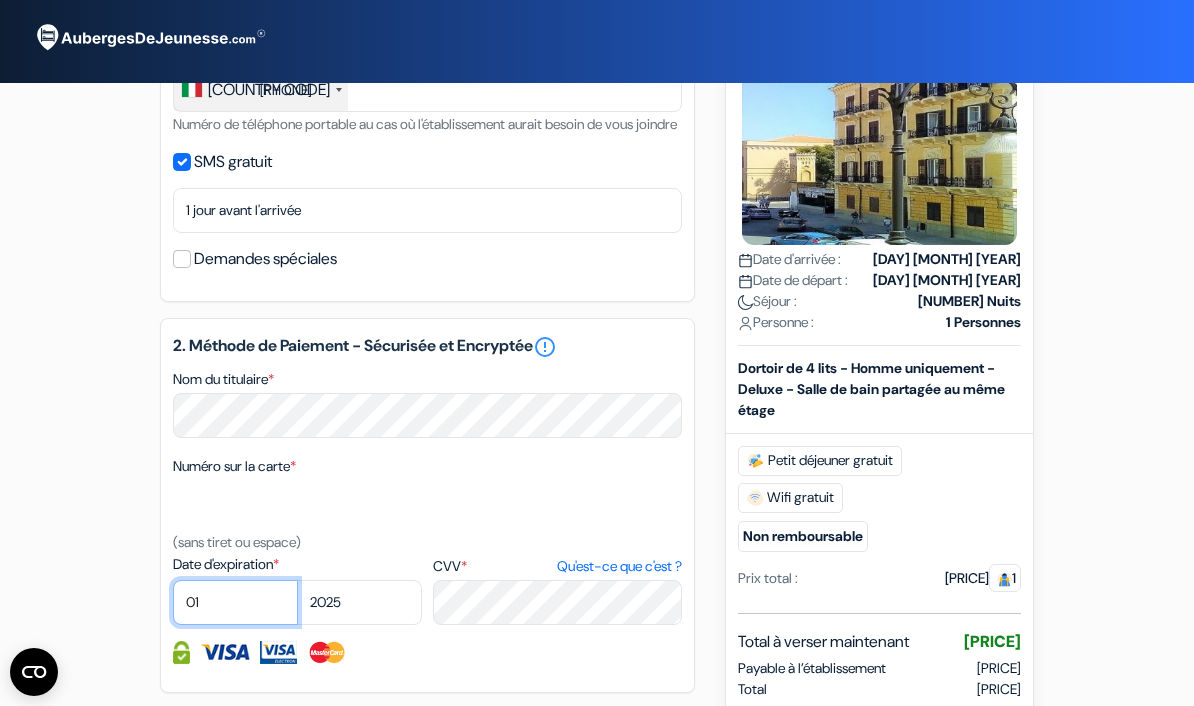 select on "10" 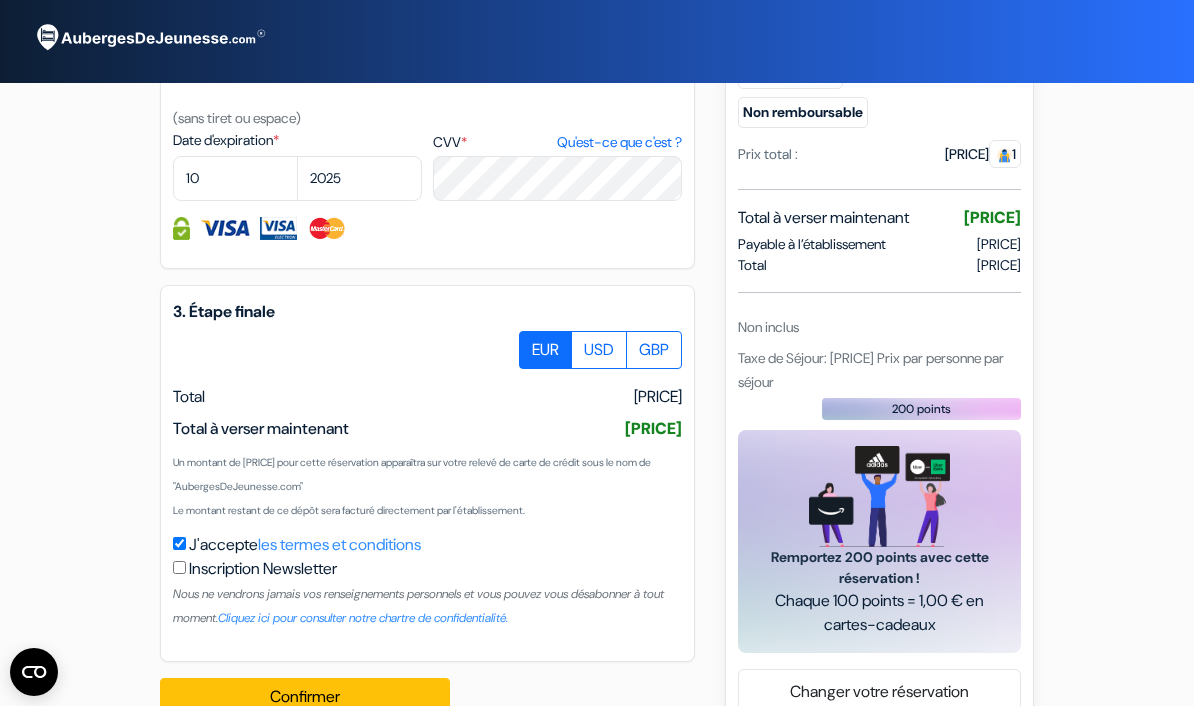 scroll, scrollTop: 1067, scrollLeft: 0, axis: vertical 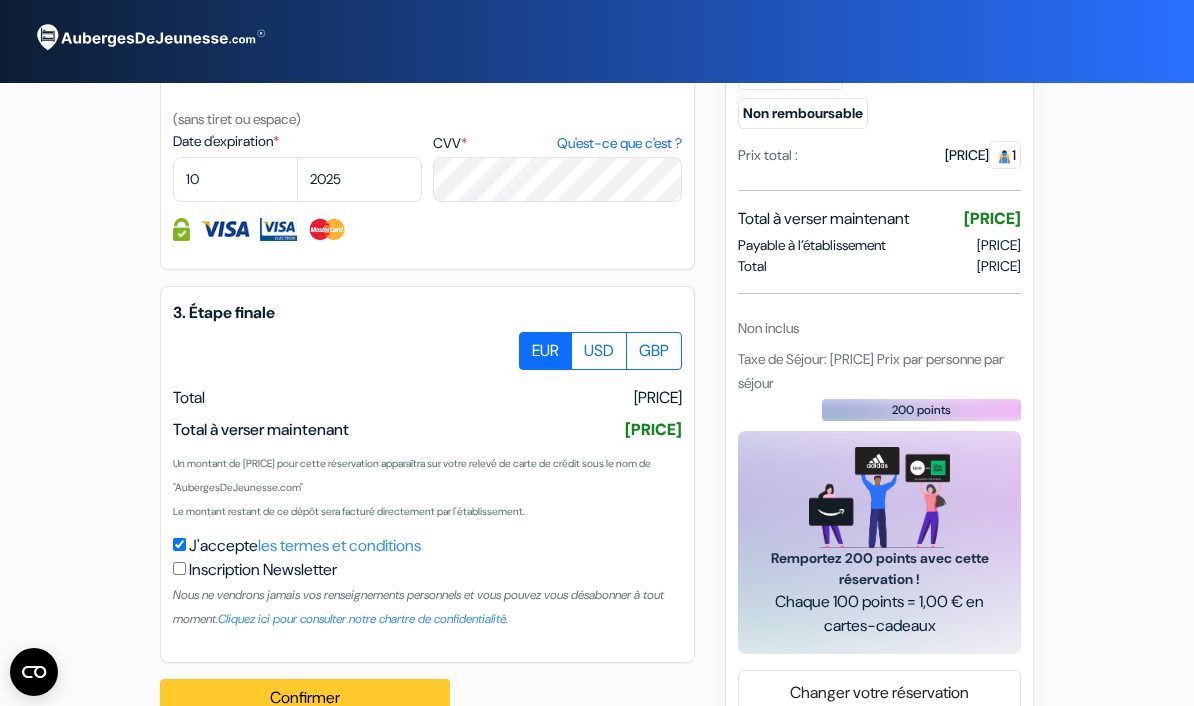 click on "Confirmer
Loading..." at bounding box center (305, 698) 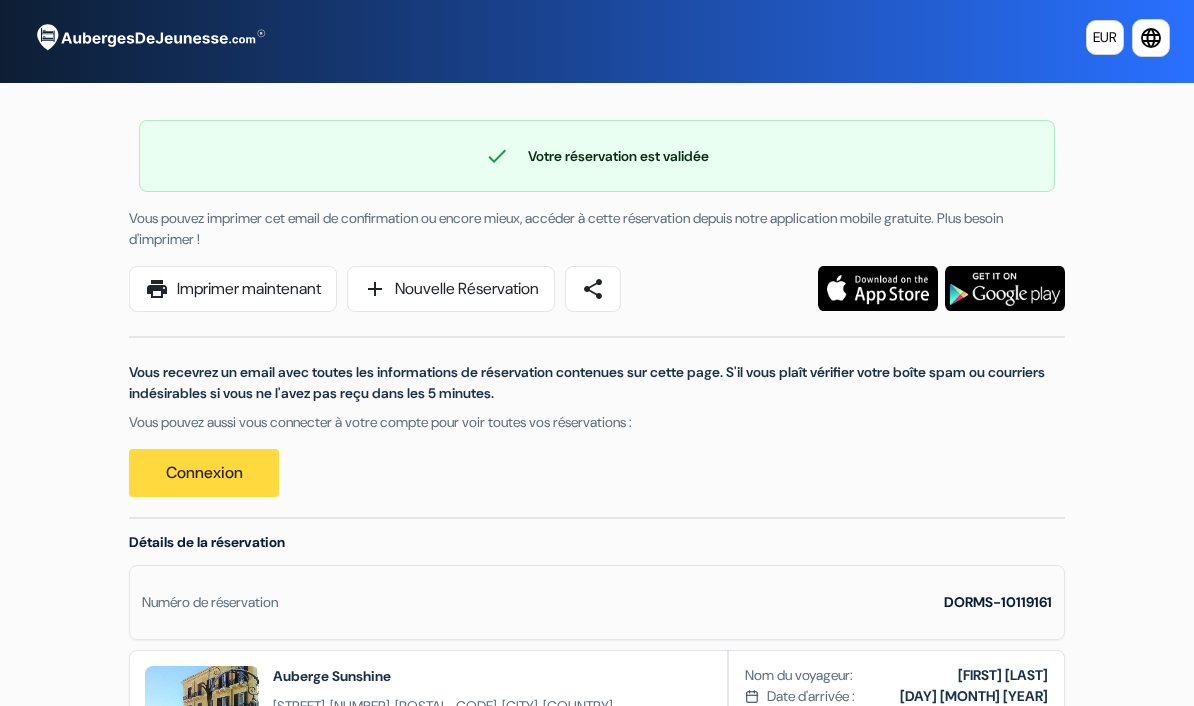 scroll, scrollTop: 0, scrollLeft: 0, axis: both 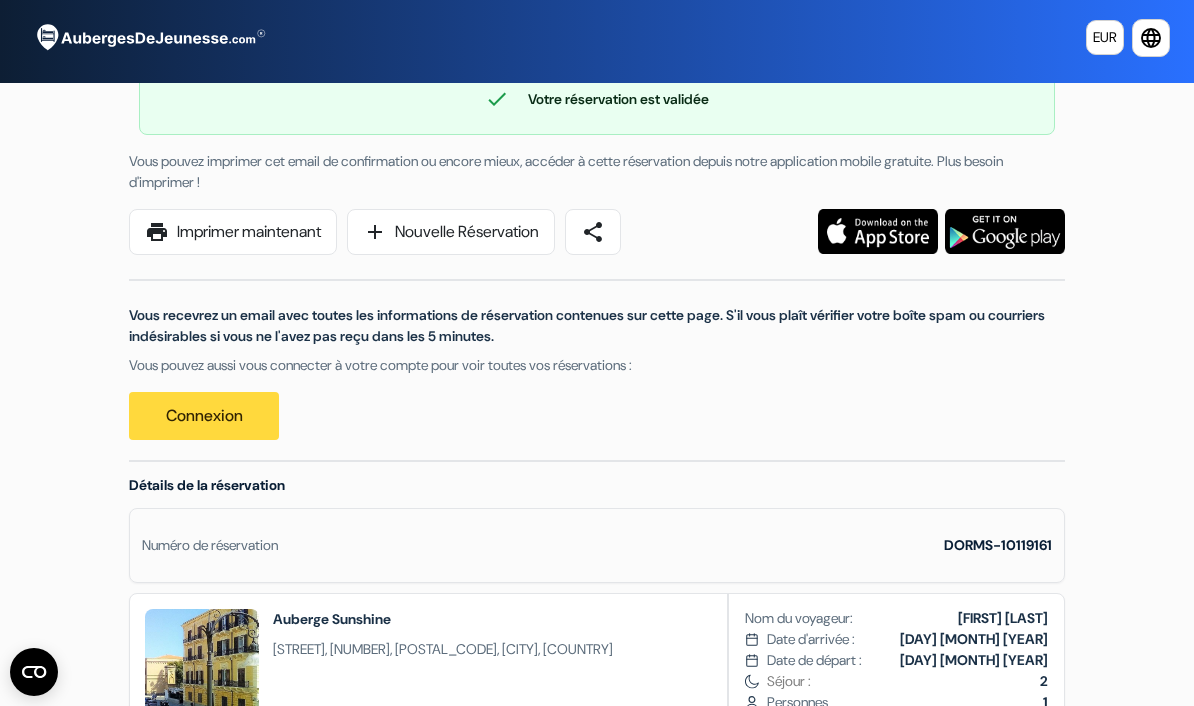 click at bounding box center (878, 231) 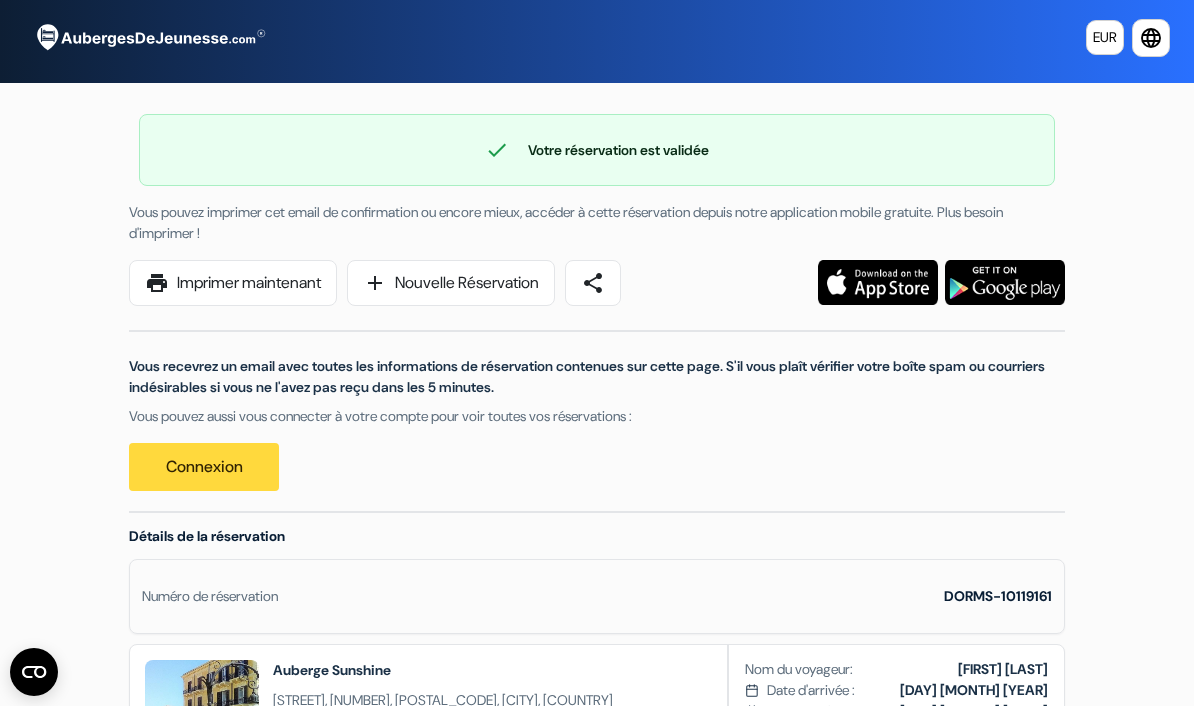 scroll, scrollTop: 0, scrollLeft: 0, axis: both 